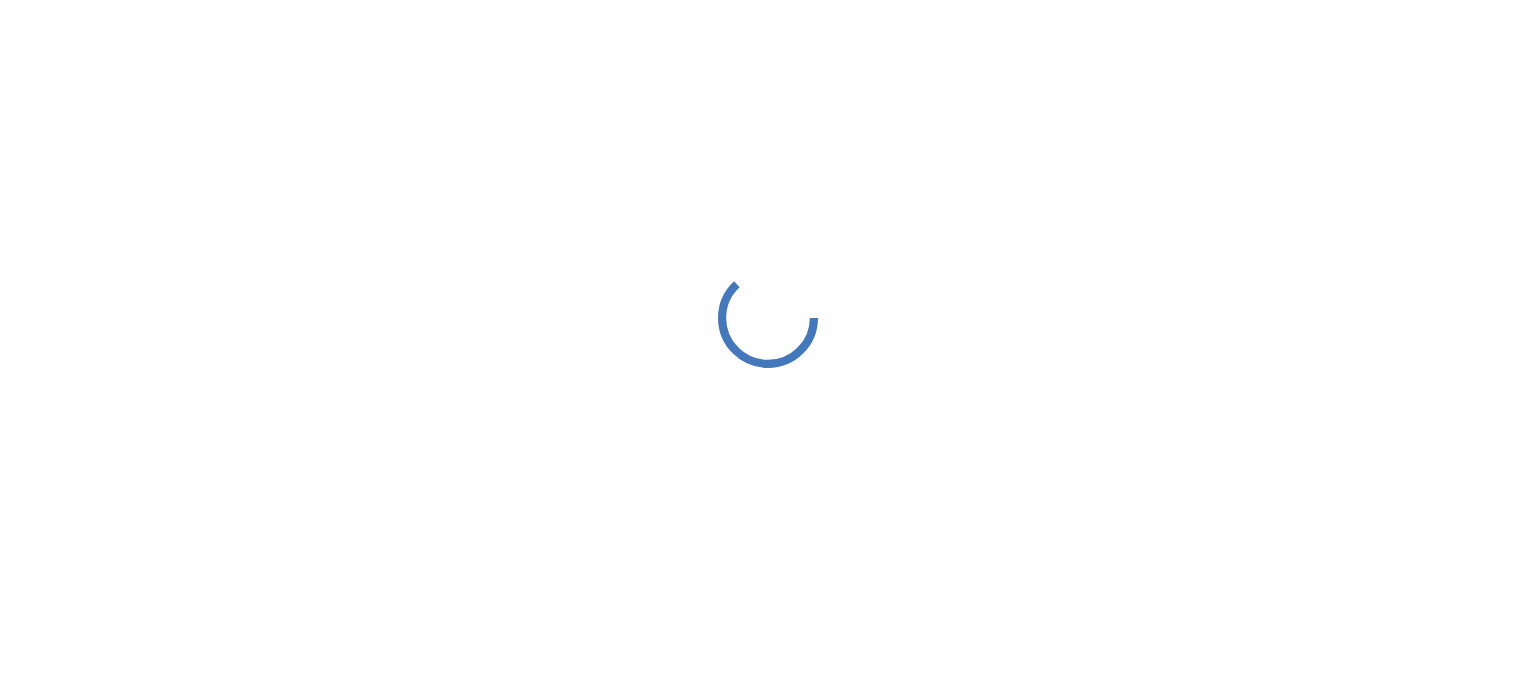 scroll, scrollTop: 0, scrollLeft: 0, axis: both 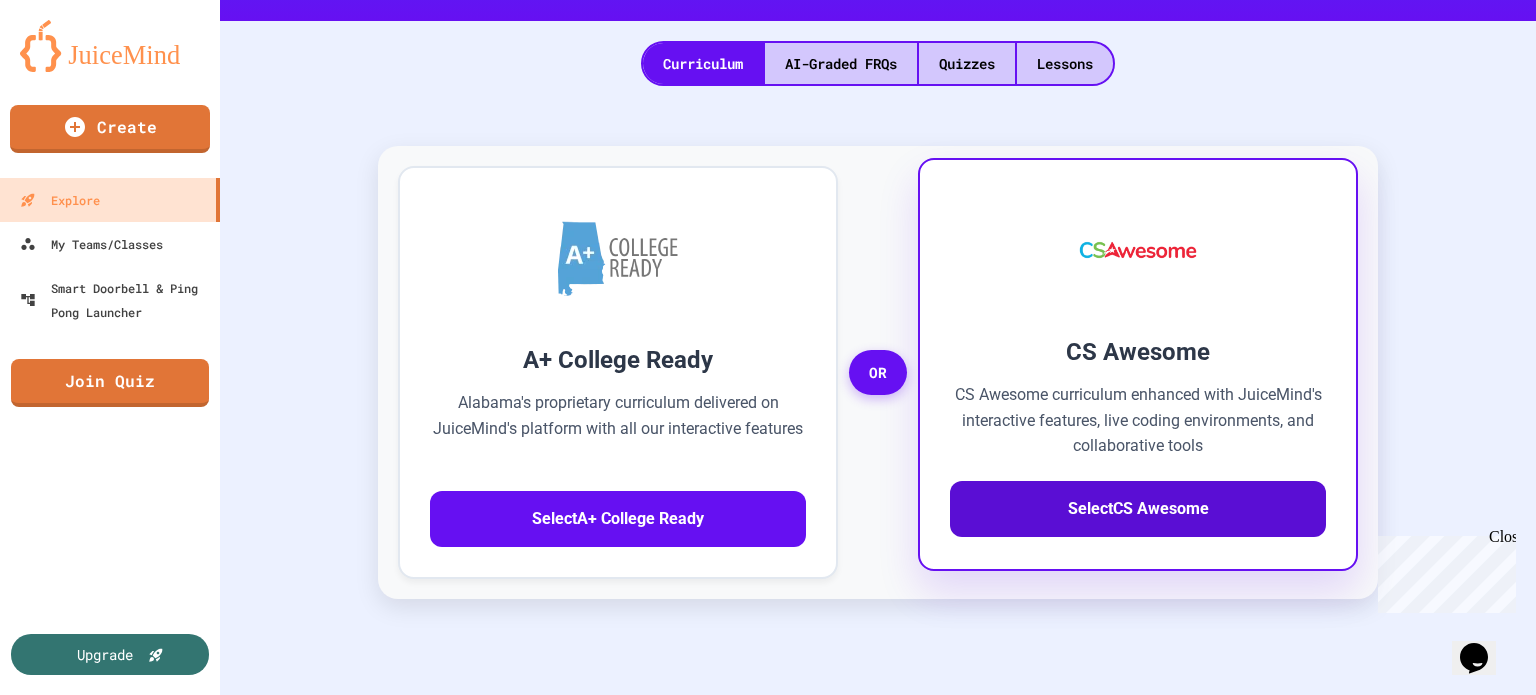 click on "Select  CS Awesome" at bounding box center [1138, 509] 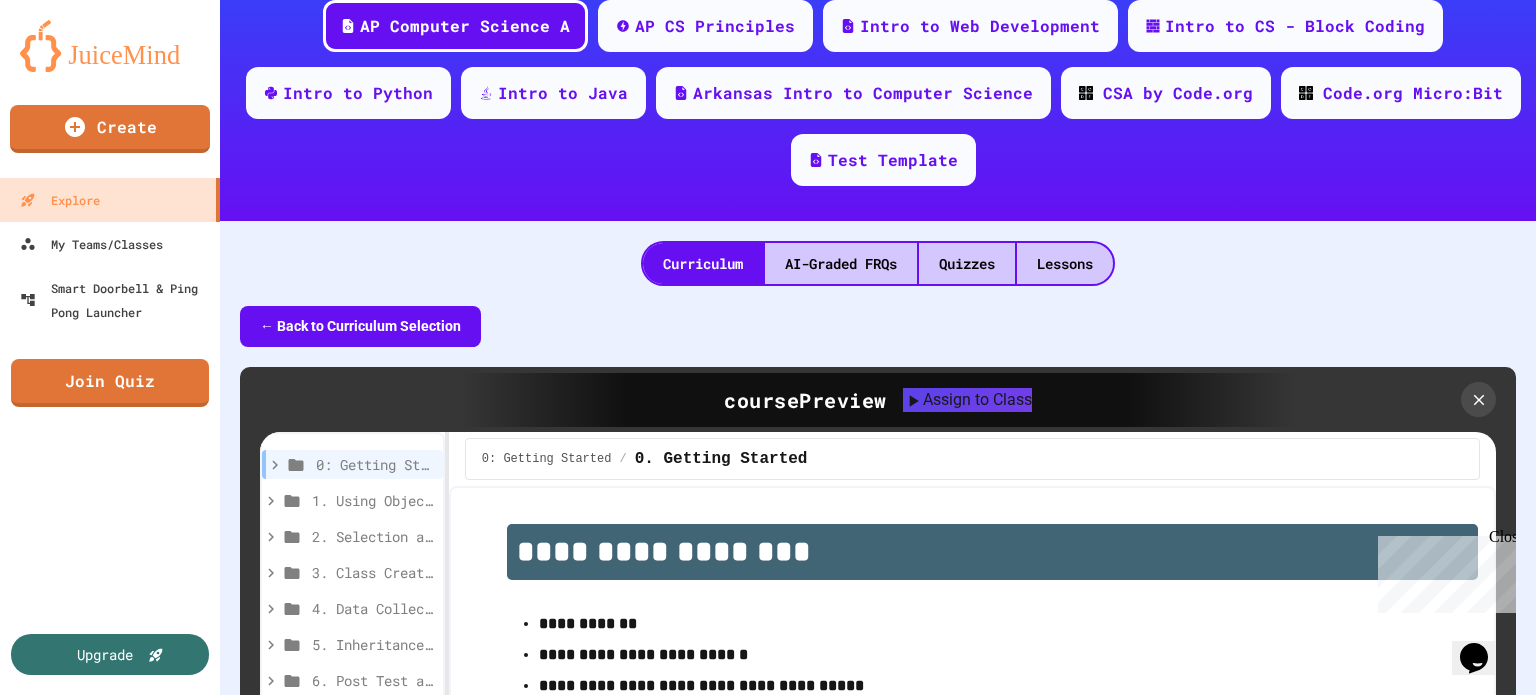 scroll, scrollTop: 500, scrollLeft: 0, axis: vertical 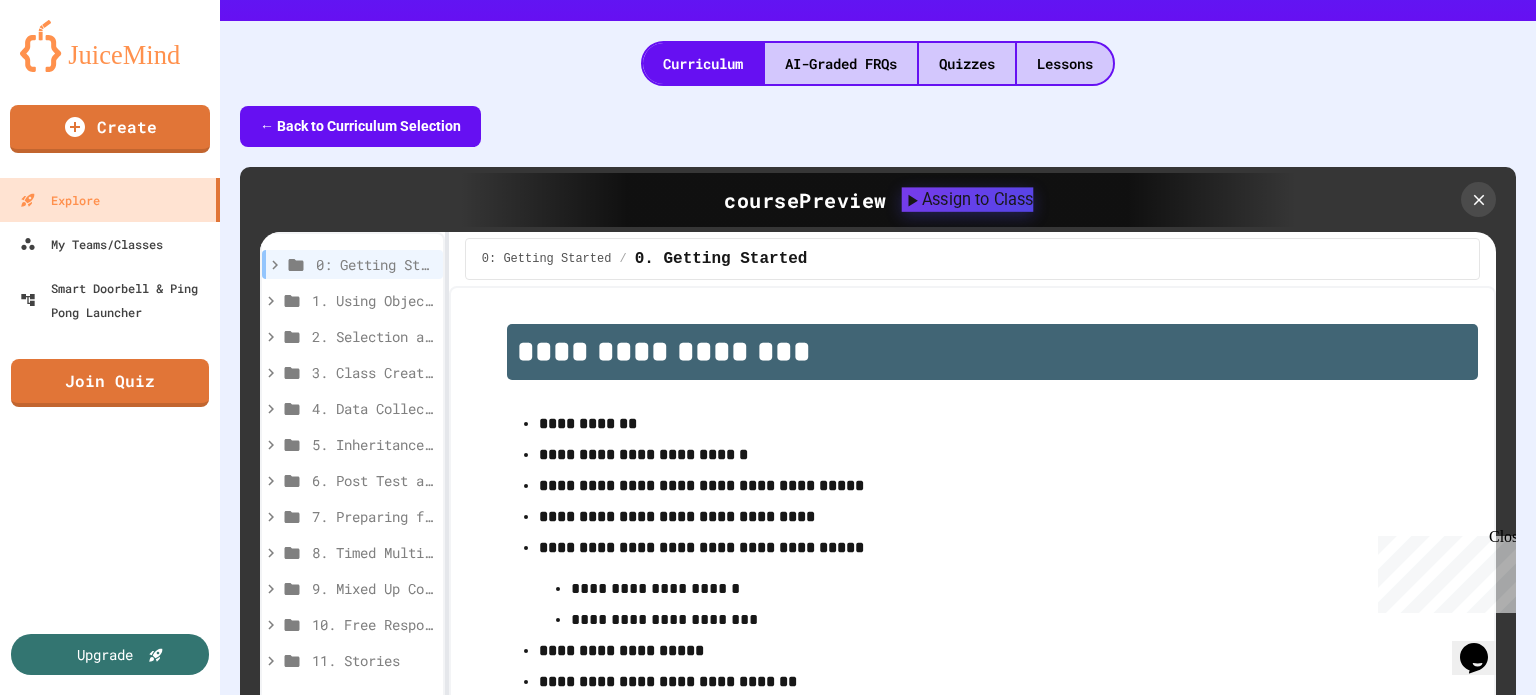 click on "Assign to Class" at bounding box center [967, 199] 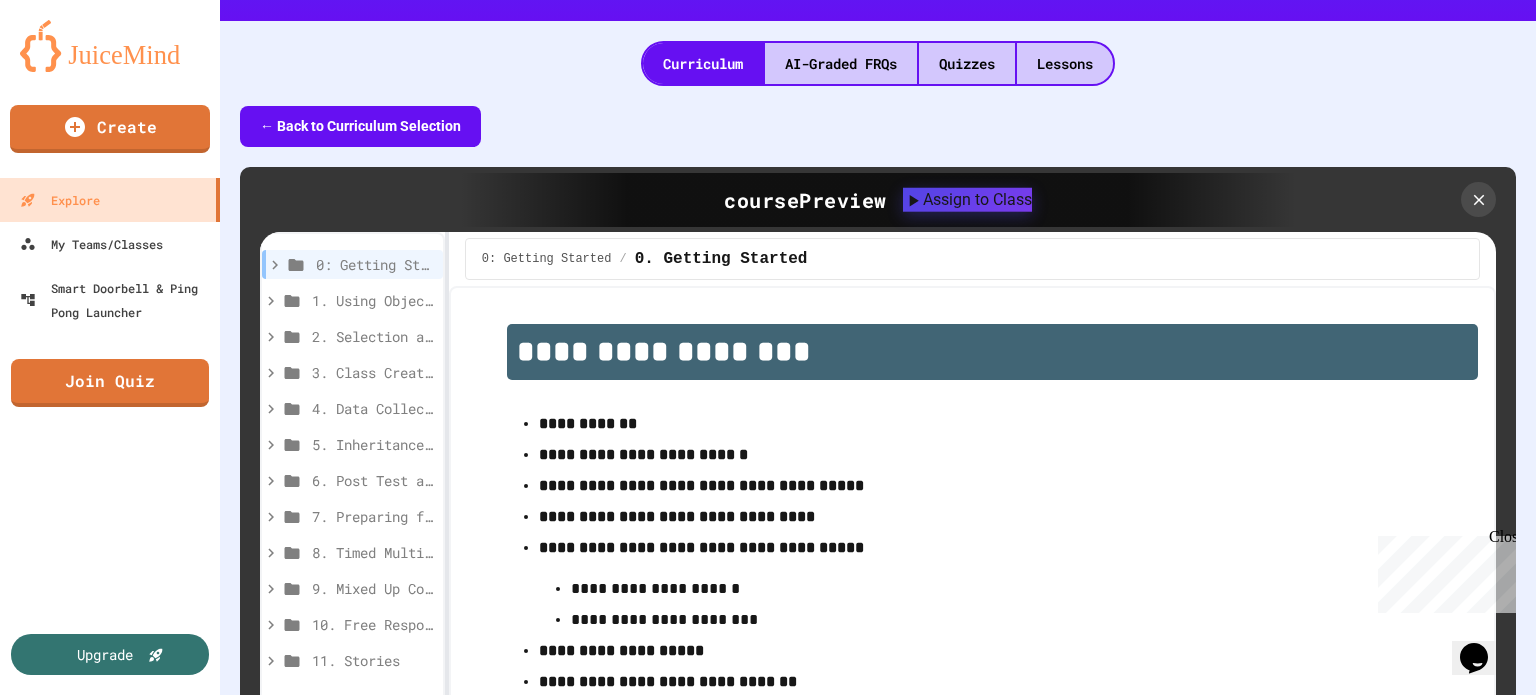 click on "Sign up!" at bounding box center (687, 1032) 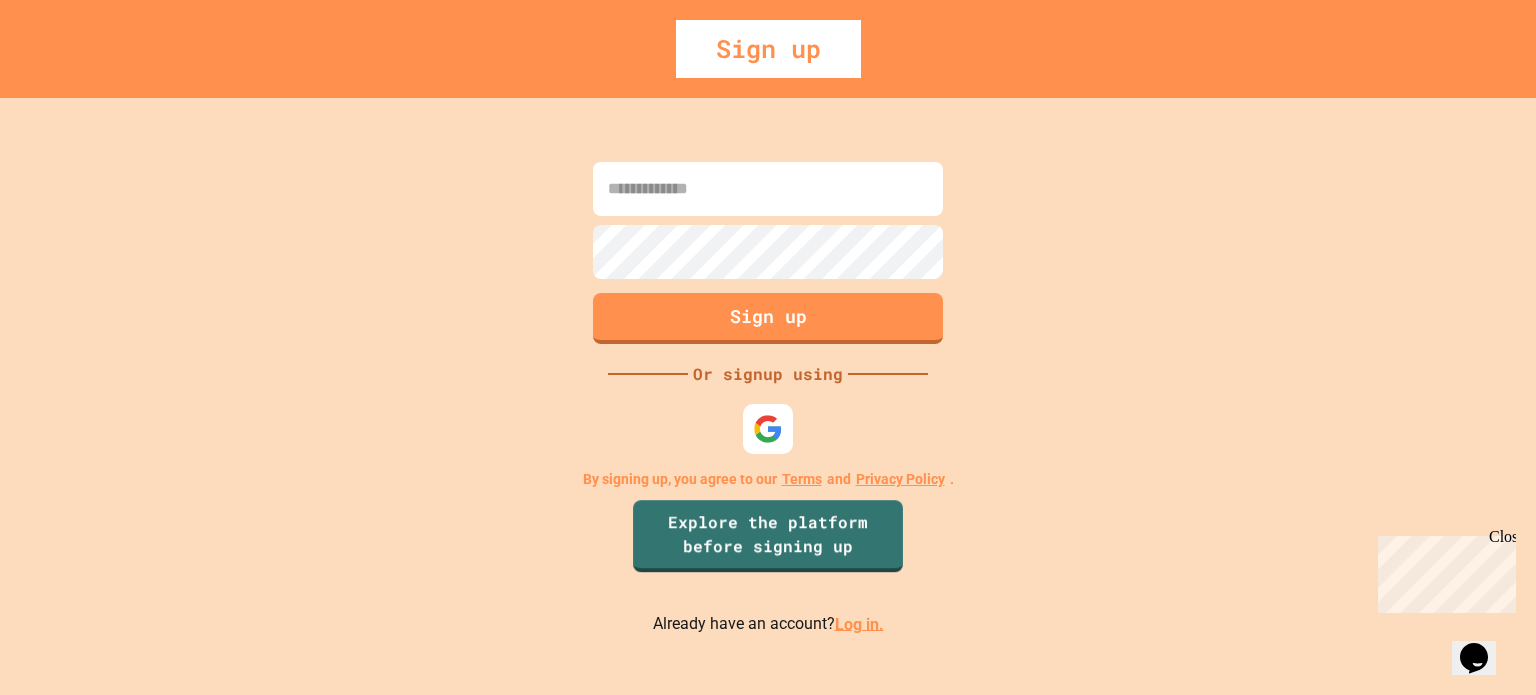 click on "Log in." at bounding box center (859, 623) 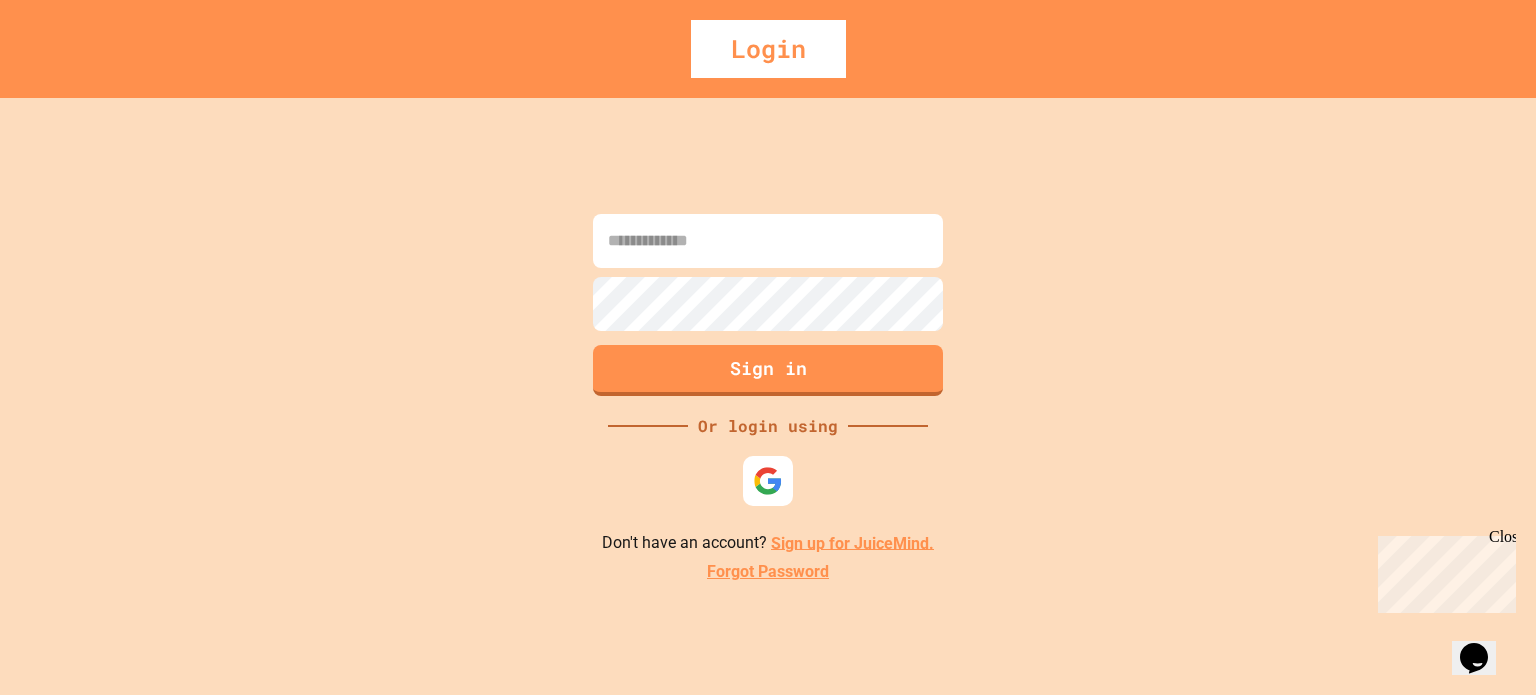 click at bounding box center [768, 241] 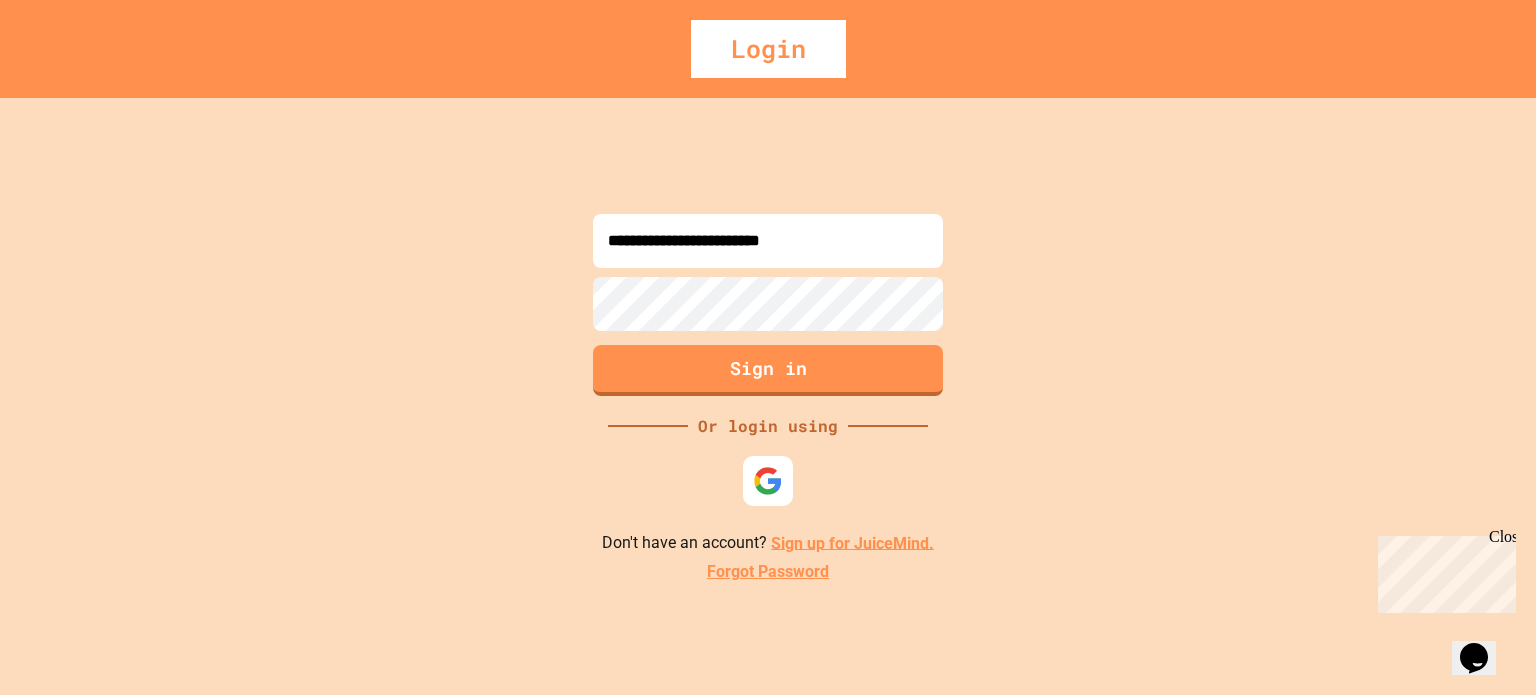 type on "**********" 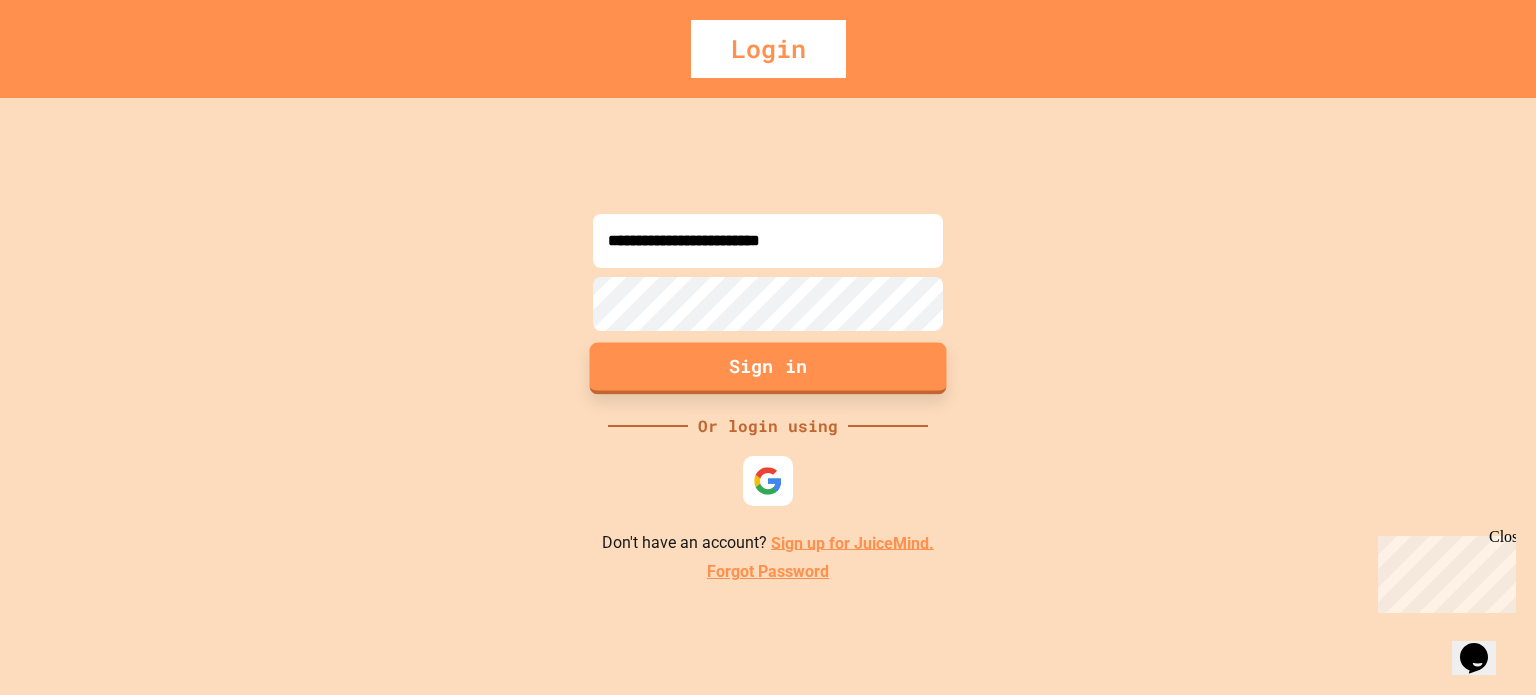 click on "Sign in" at bounding box center (768, 368) 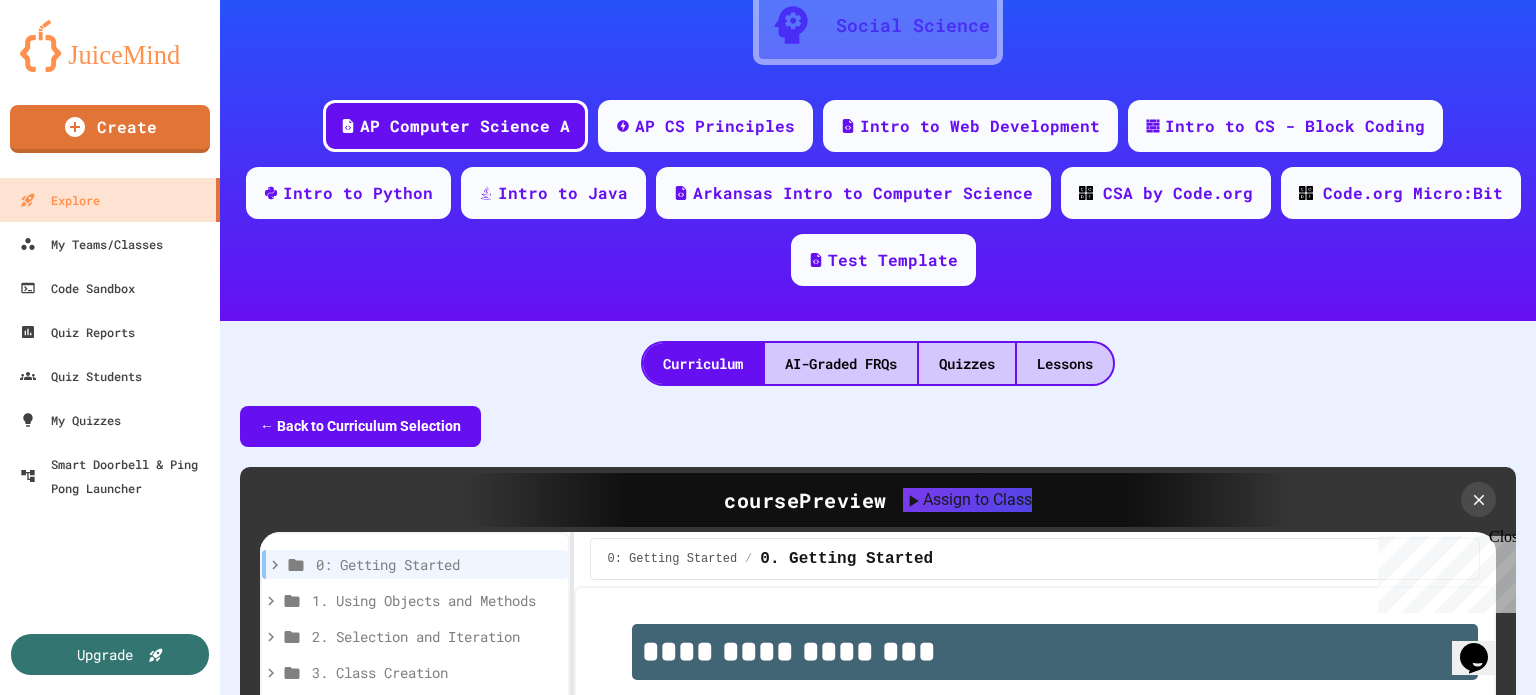 scroll, scrollTop: 400, scrollLeft: 0, axis: vertical 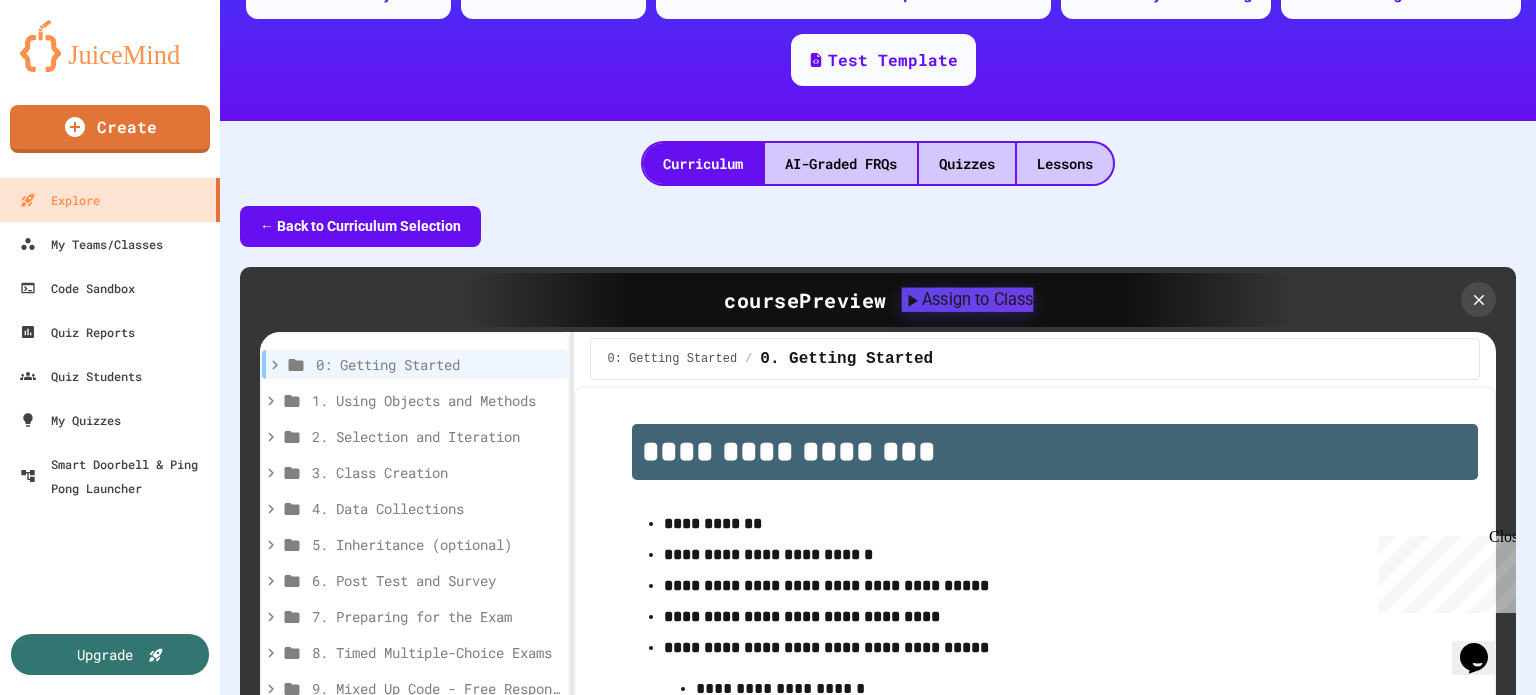 click on "Assign to Class" at bounding box center (967, 299) 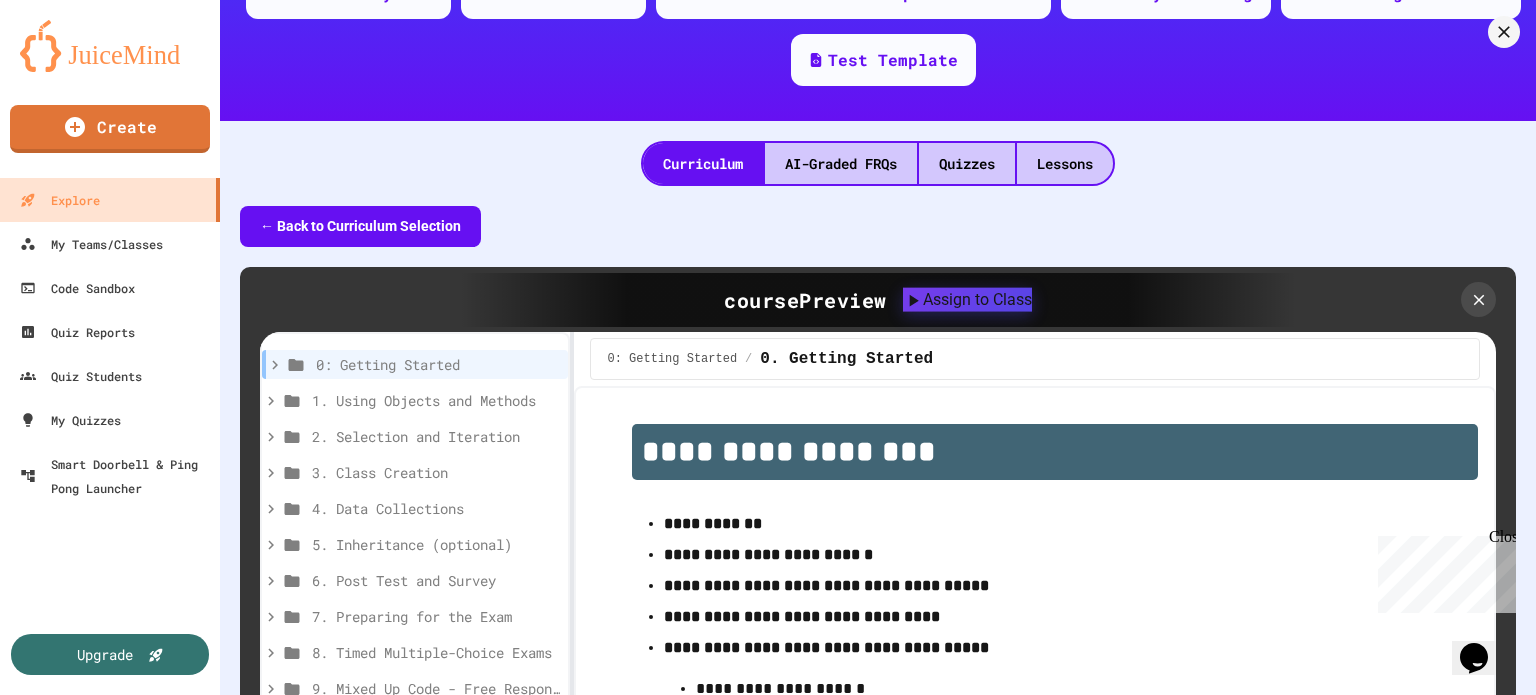 click on "Create Course" at bounding box center [97, 830] 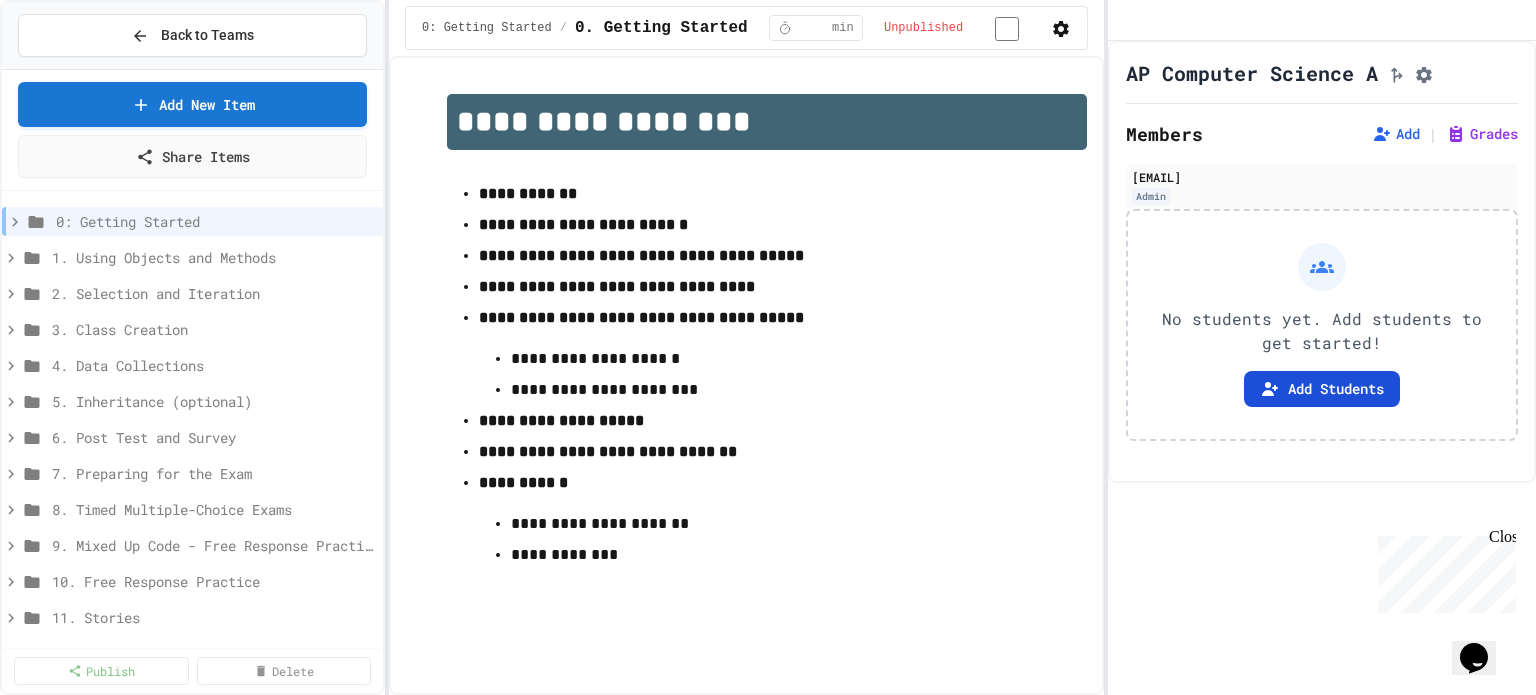 click on "Add Students" at bounding box center [1322, 389] 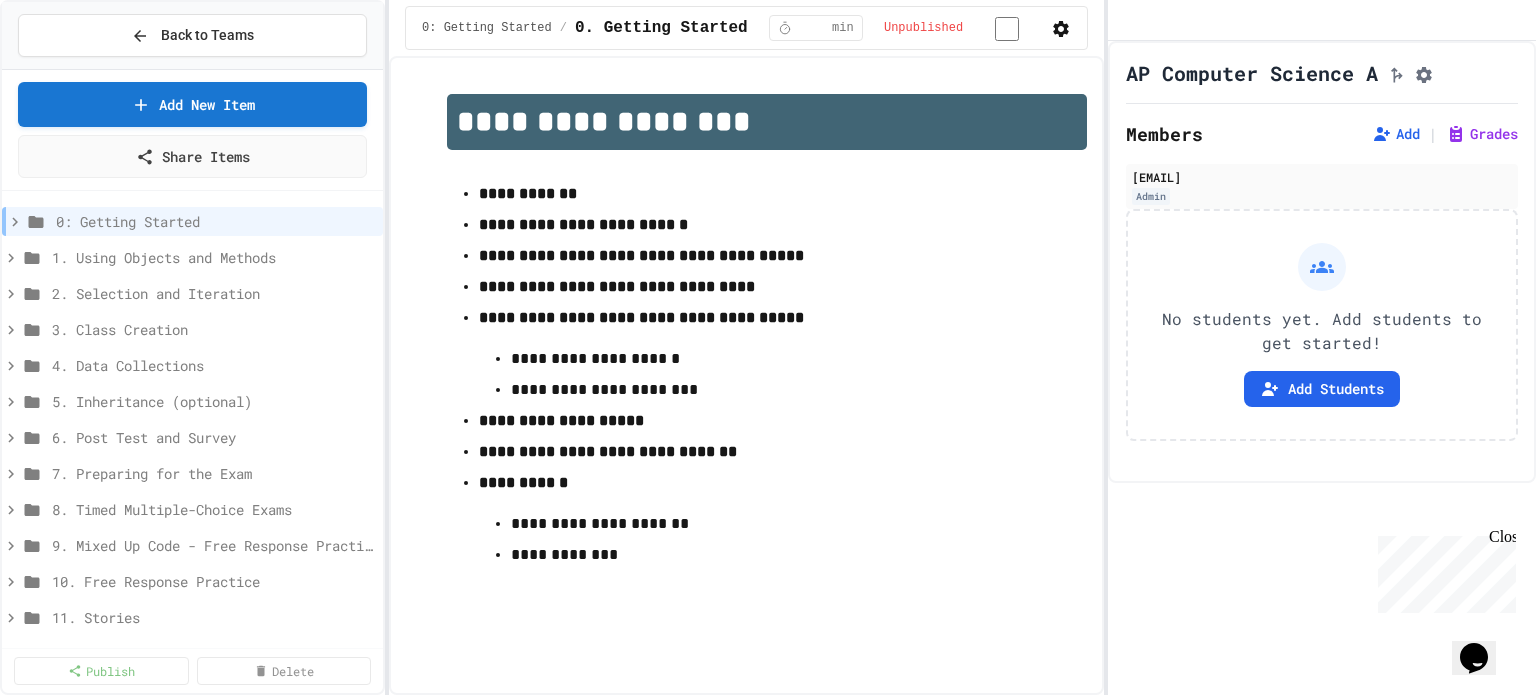 click 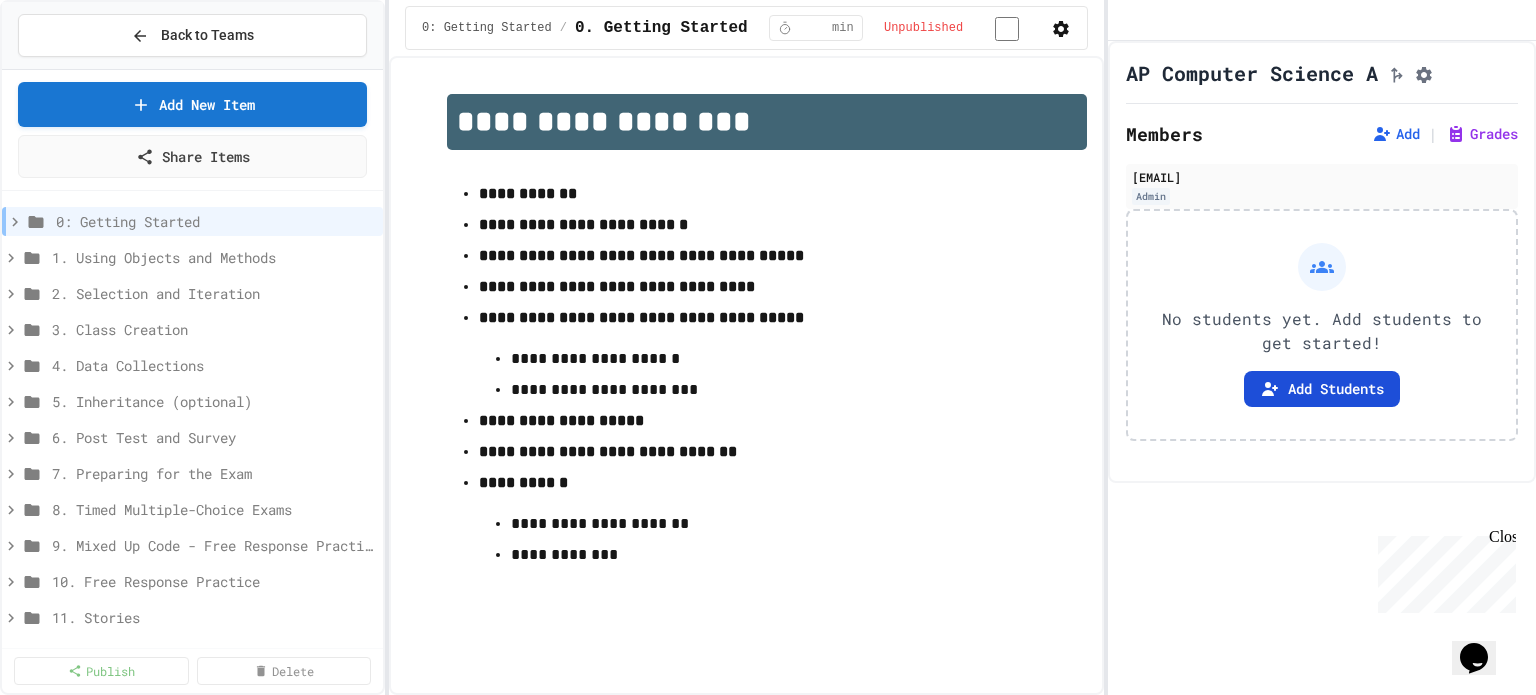 click on "Add Students" at bounding box center [1322, 389] 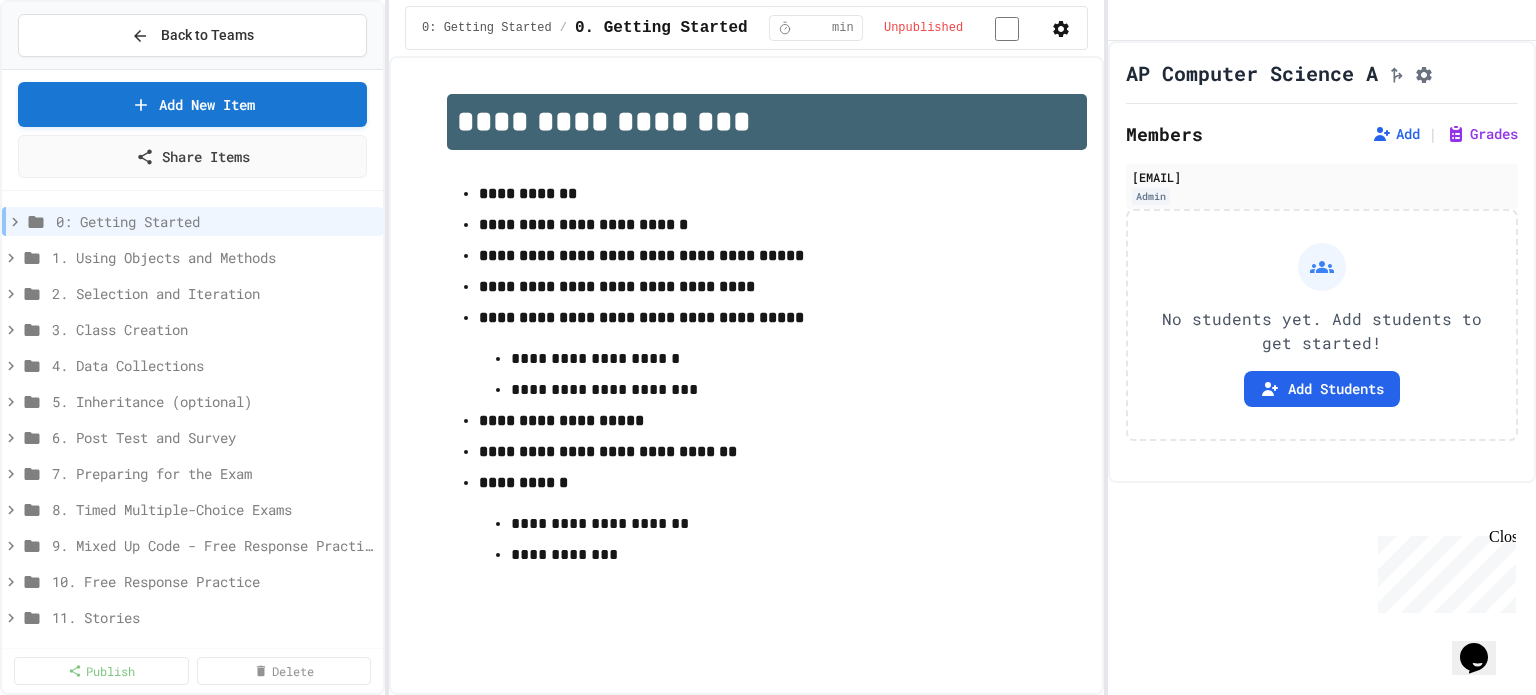 click on "Copy" at bounding box center [974, 811] 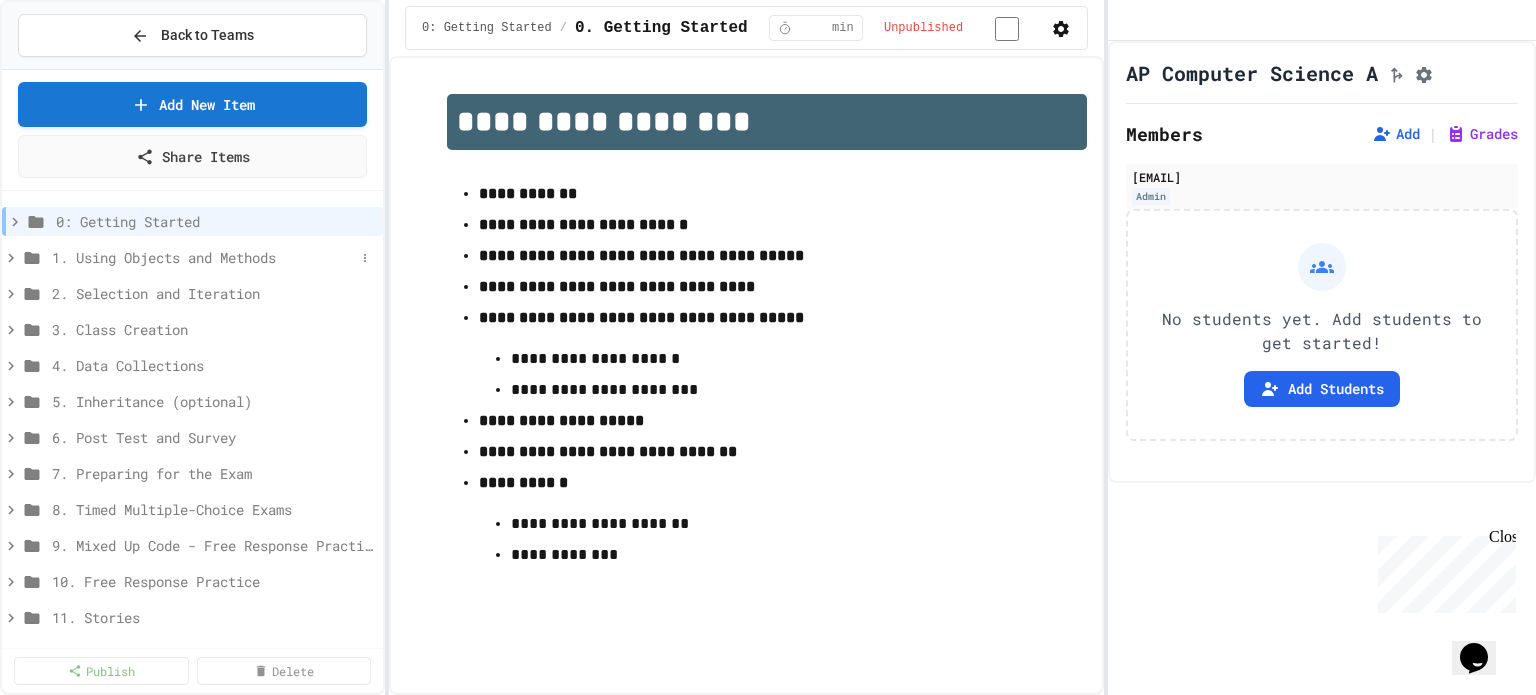 click on "1. Using Objects and Methods" at bounding box center [203, 257] 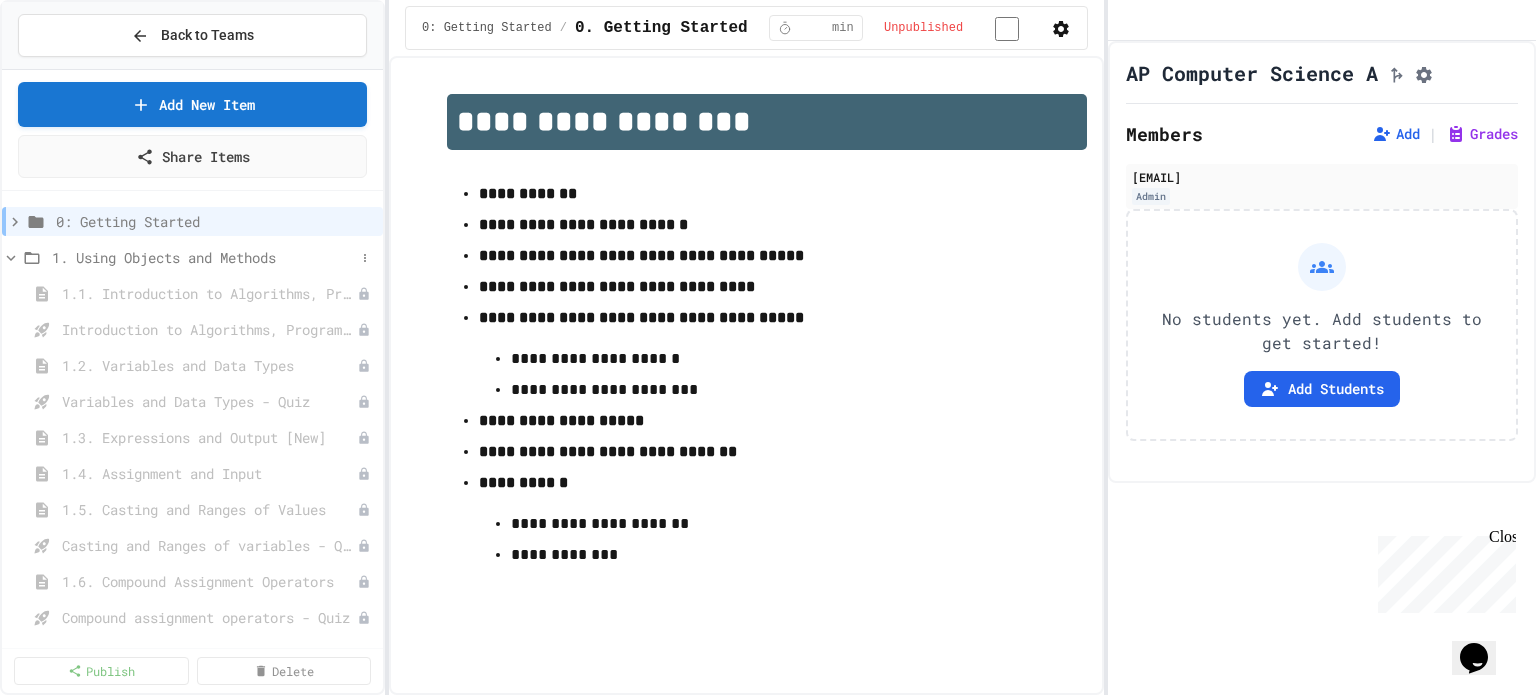 click on "1. Using Objects and Methods" at bounding box center (203, 257) 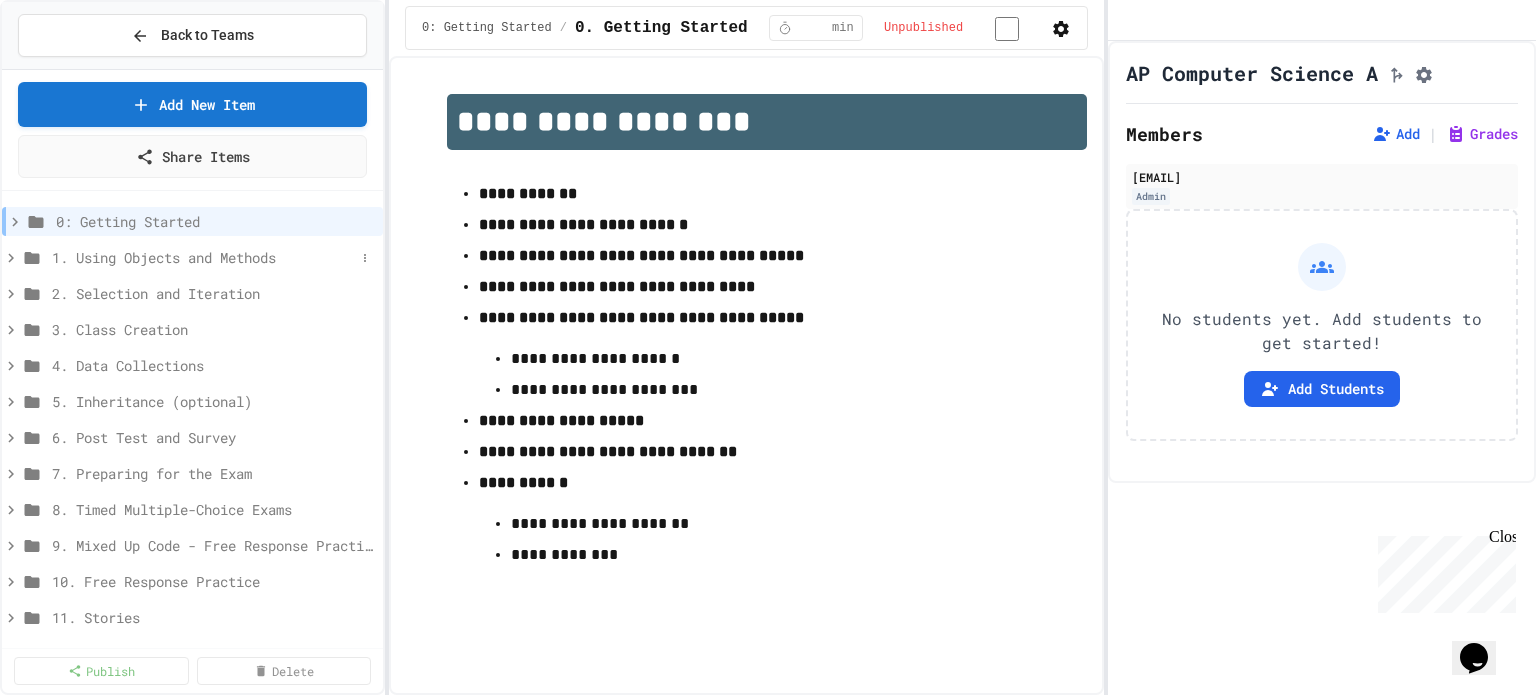click 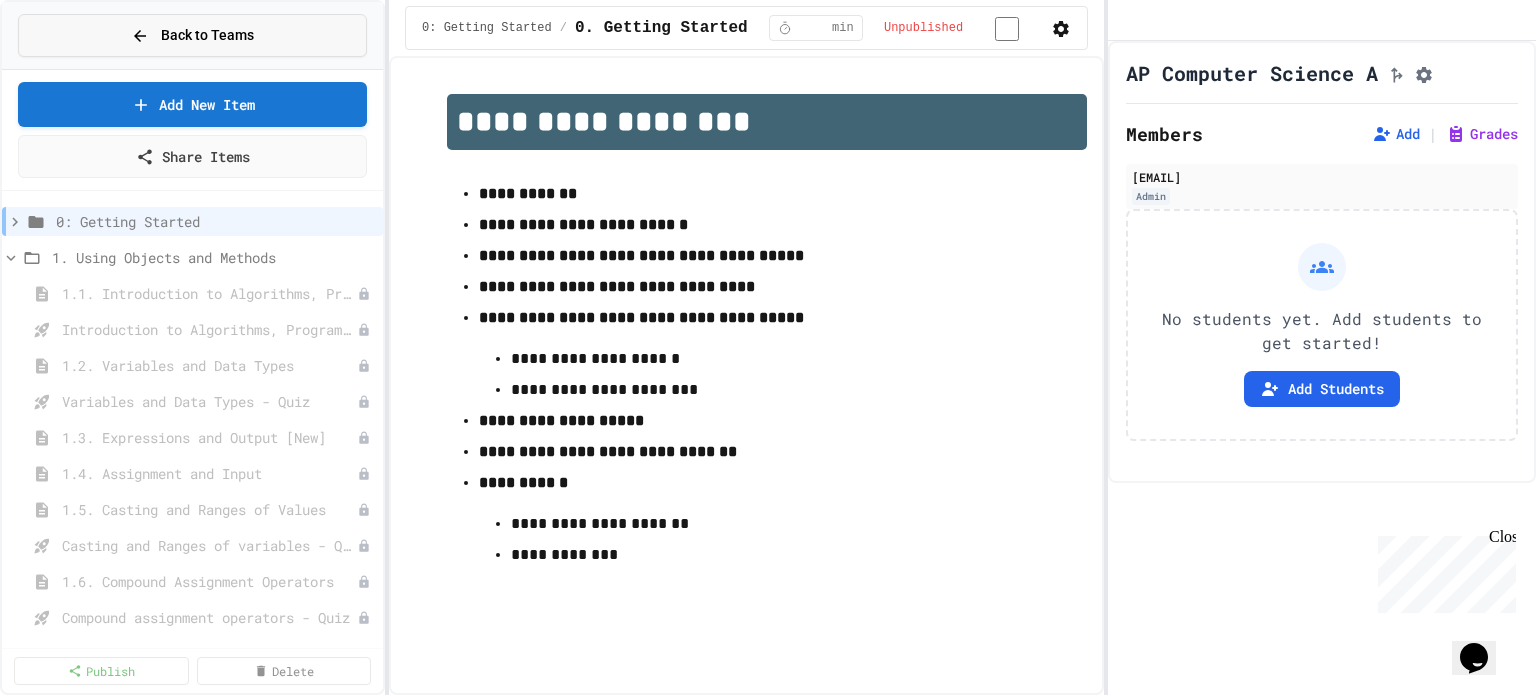 click on "Back to Teams" at bounding box center [207, 35] 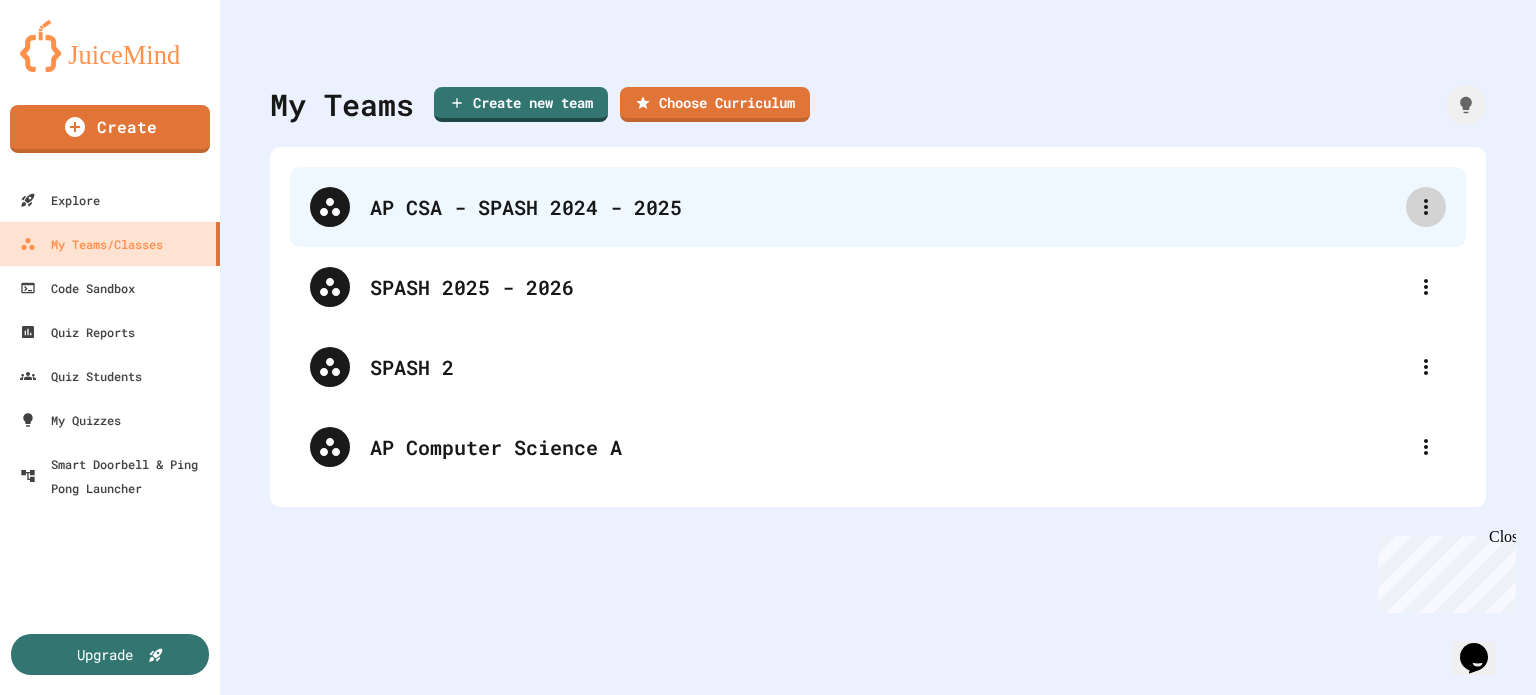 click 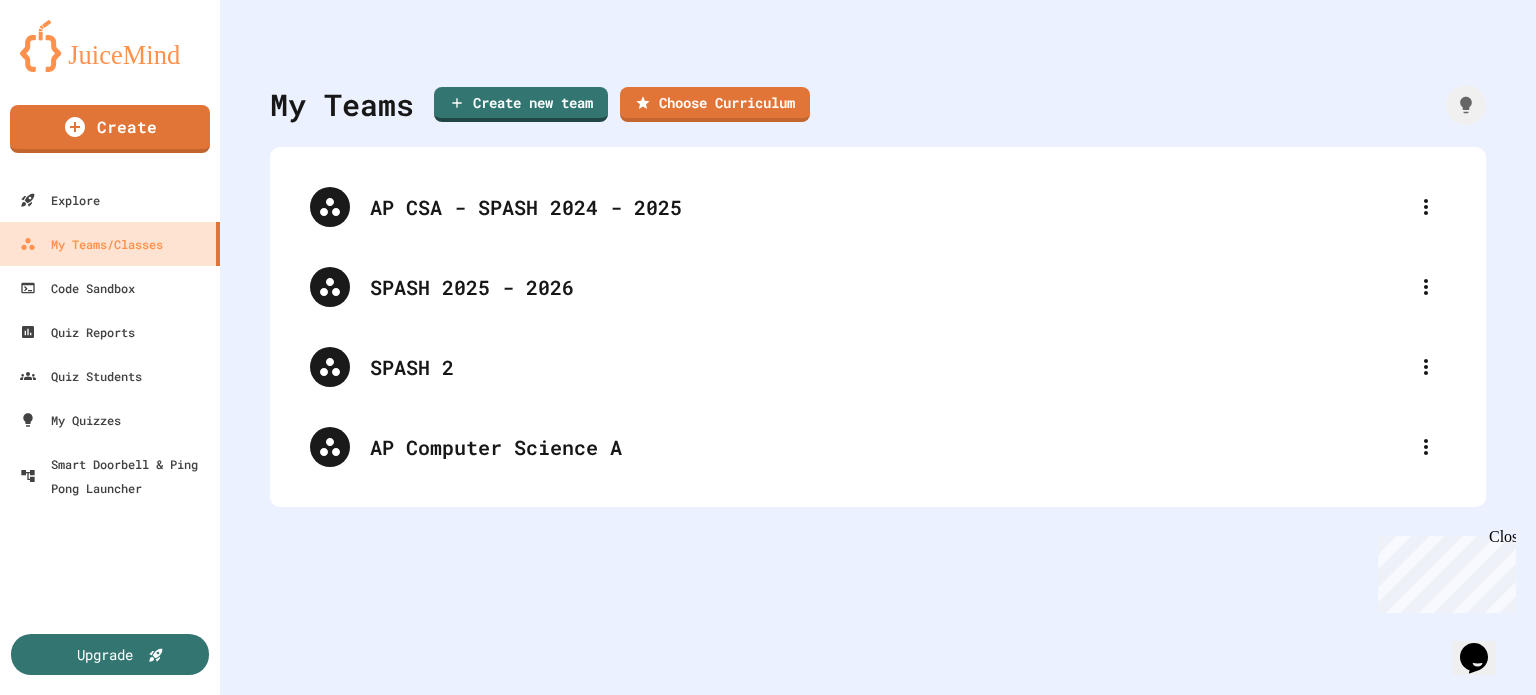 click at bounding box center (768, 697) 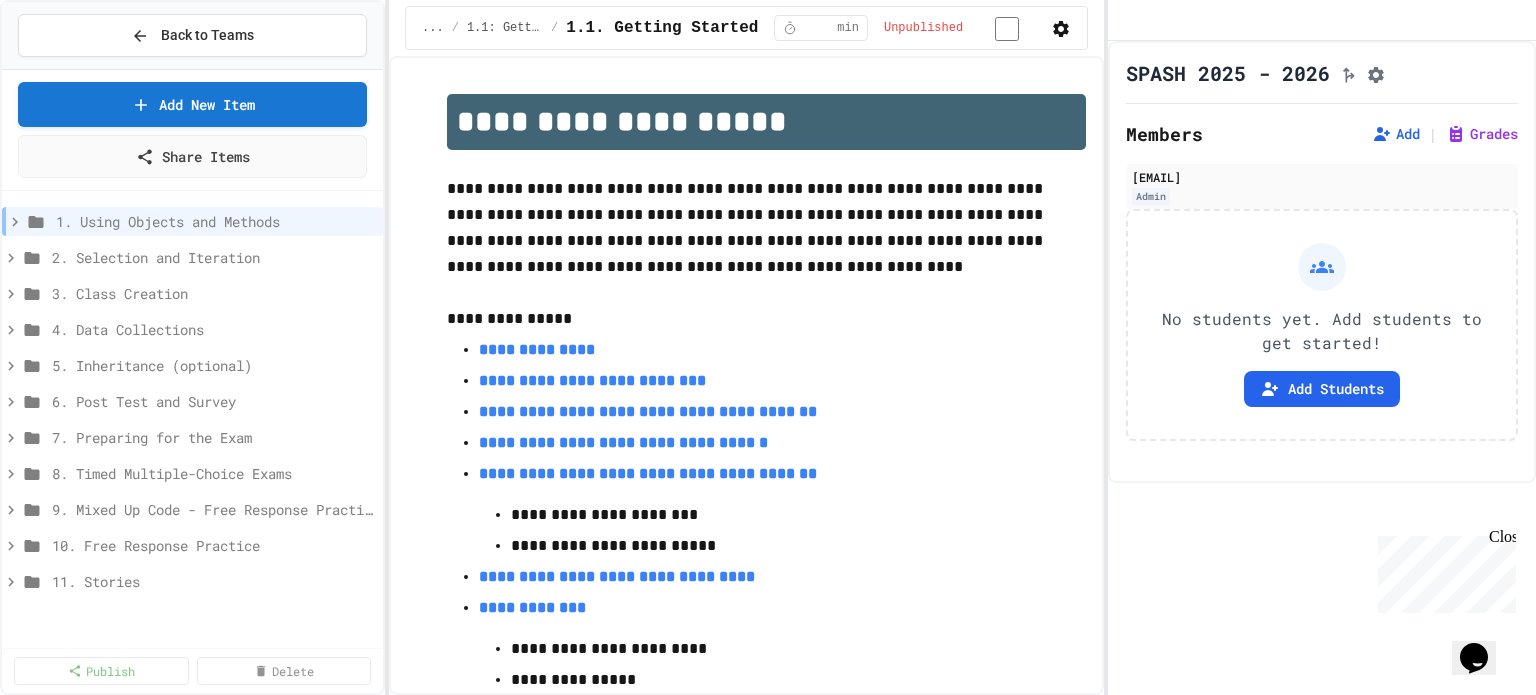 click on "**********" at bounding box center (766, 513) 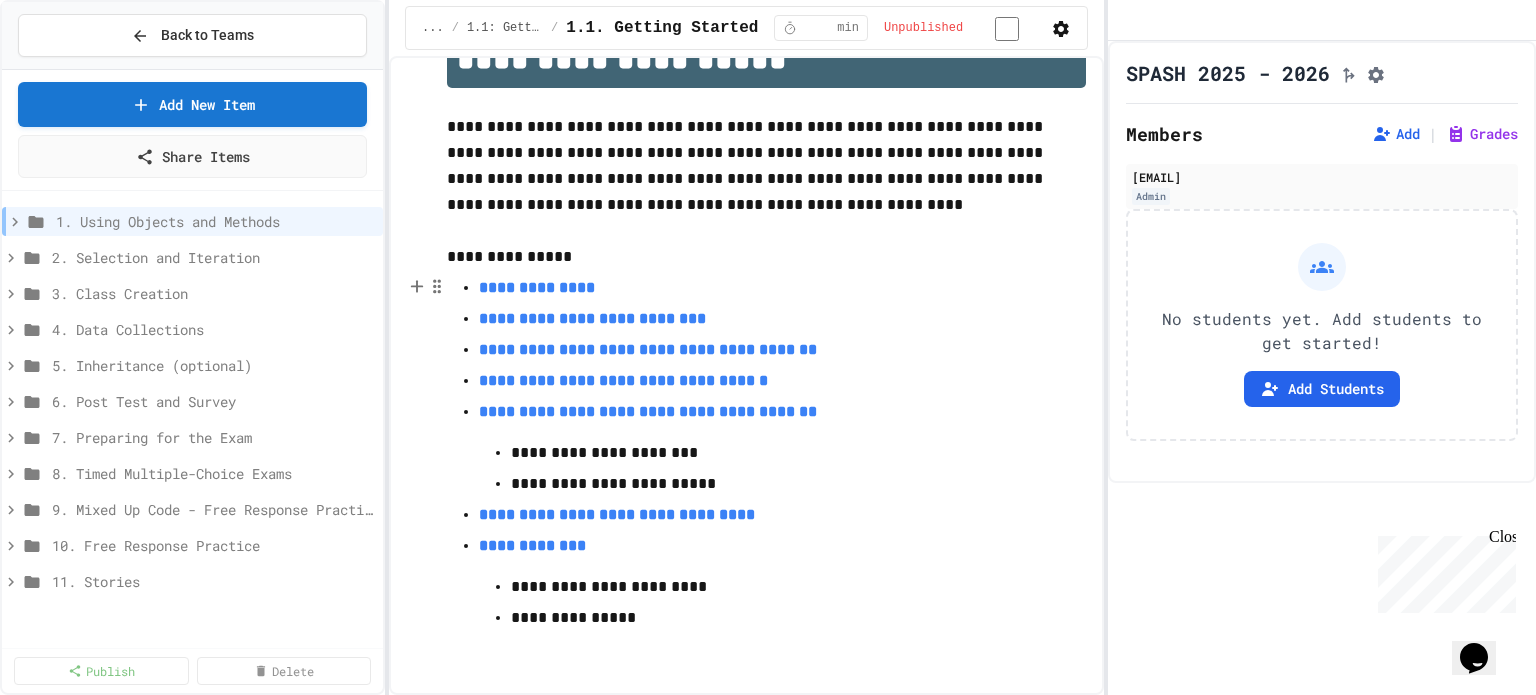 scroll, scrollTop: 0, scrollLeft: 0, axis: both 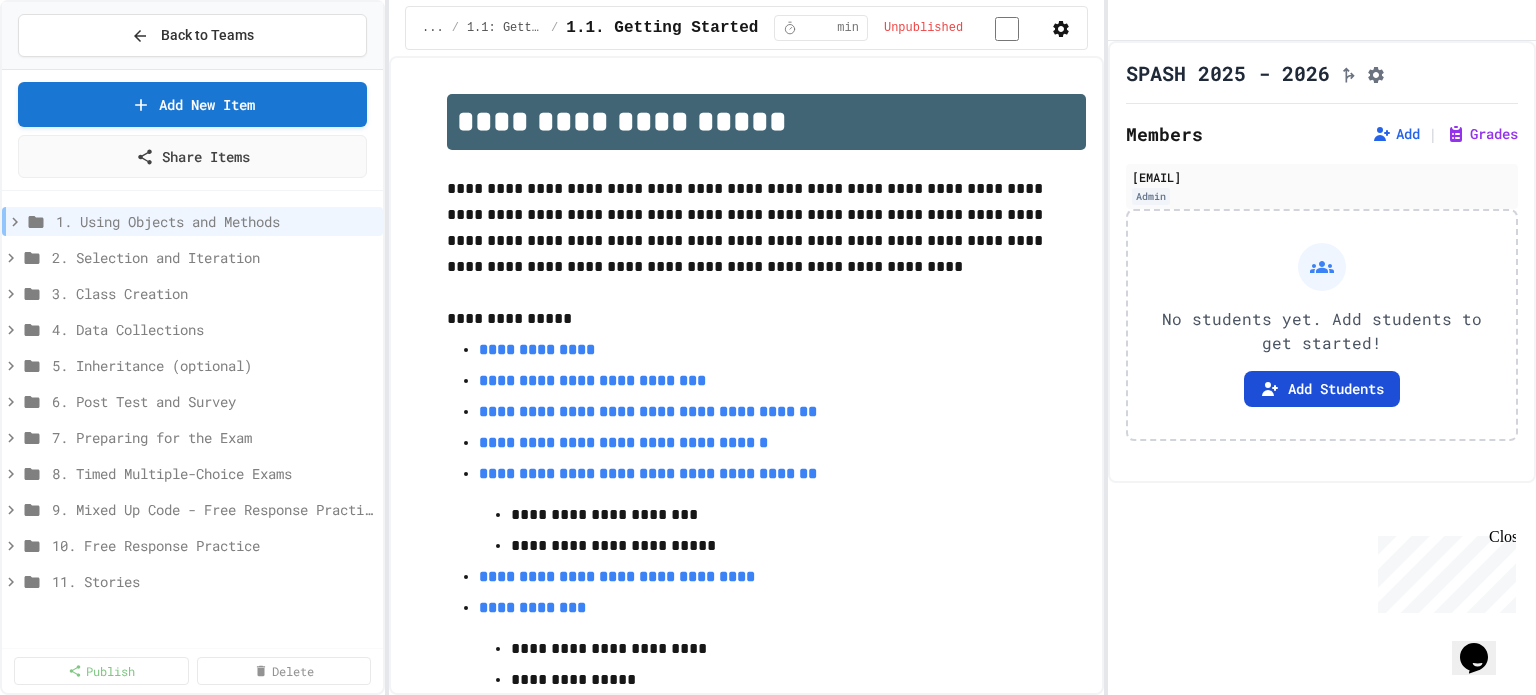 click on "Add Students" at bounding box center (1322, 389) 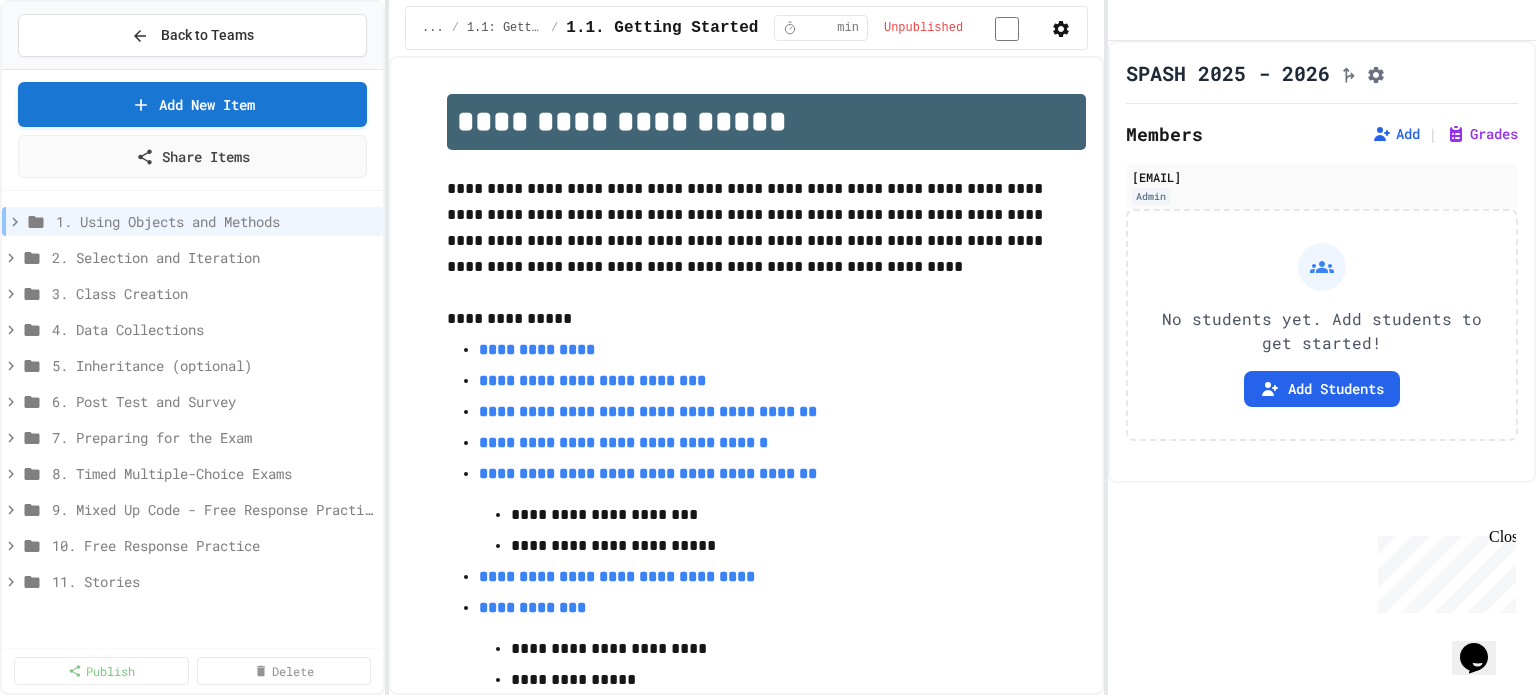 click 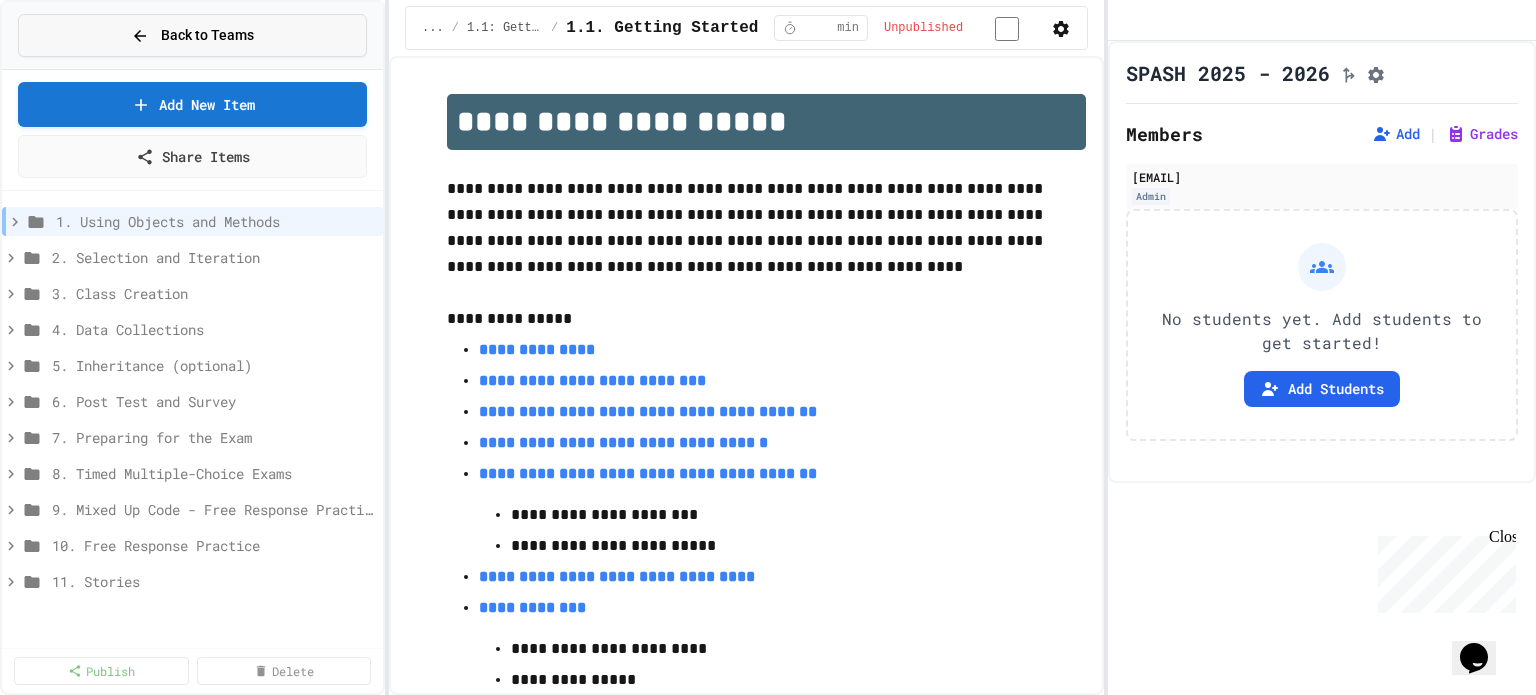 click on "Back to Teams" at bounding box center [207, 35] 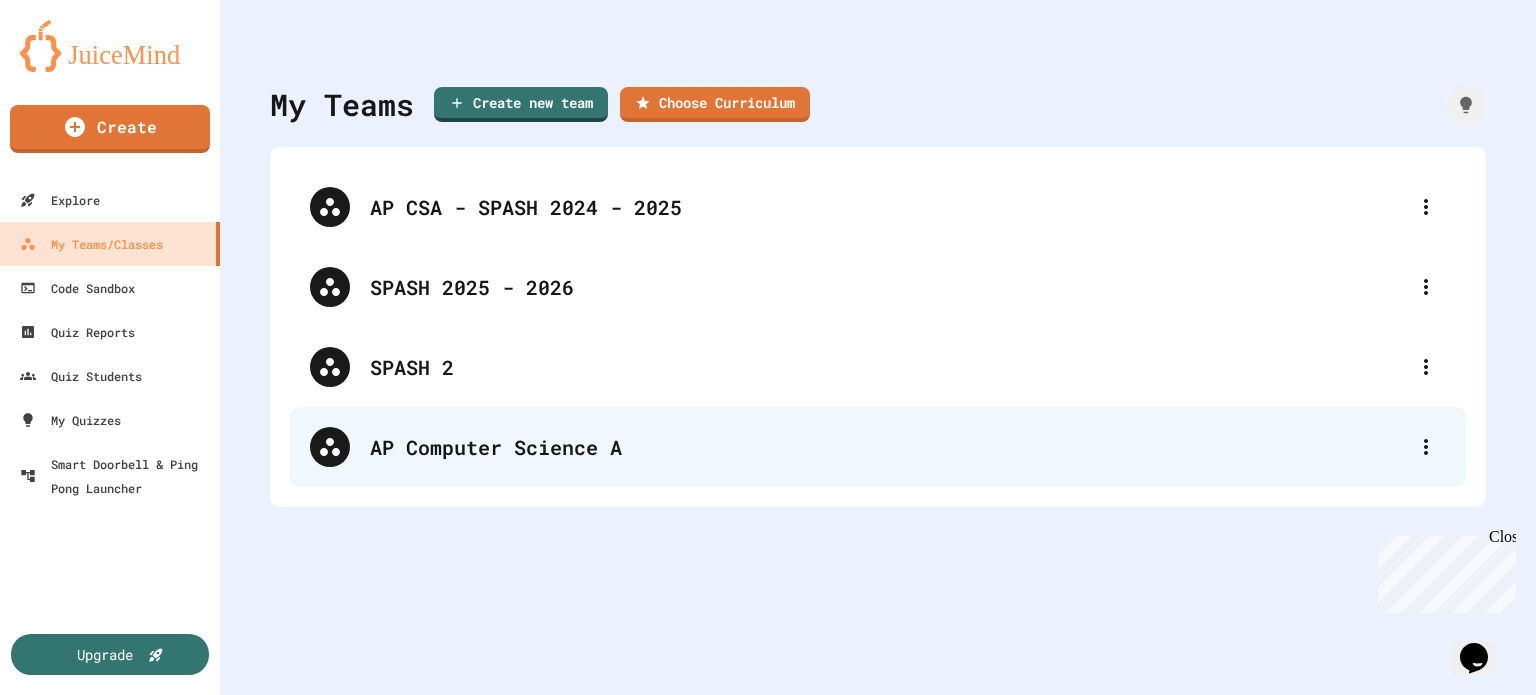 click on "AP Computer Science A" at bounding box center (888, 447) 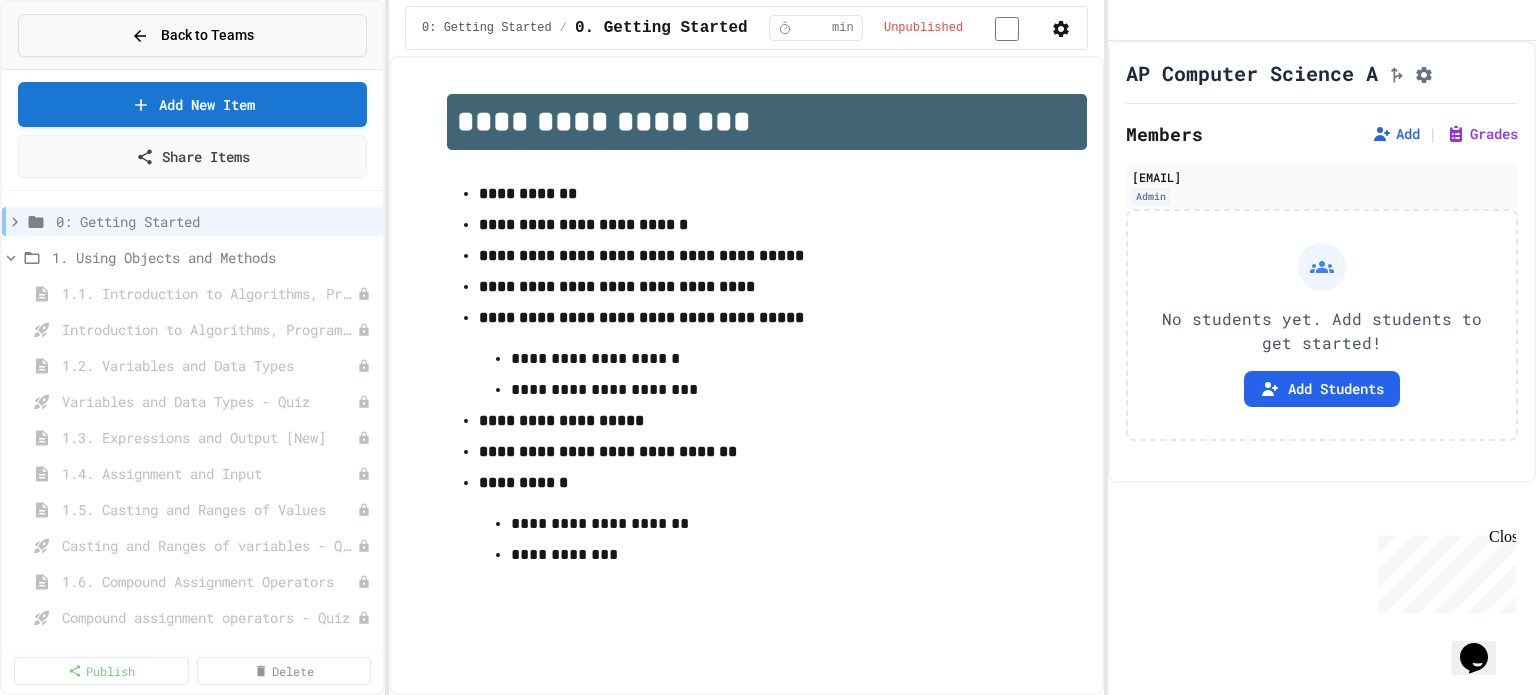 click on "Back to Teams" at bounding box center [192, 35] 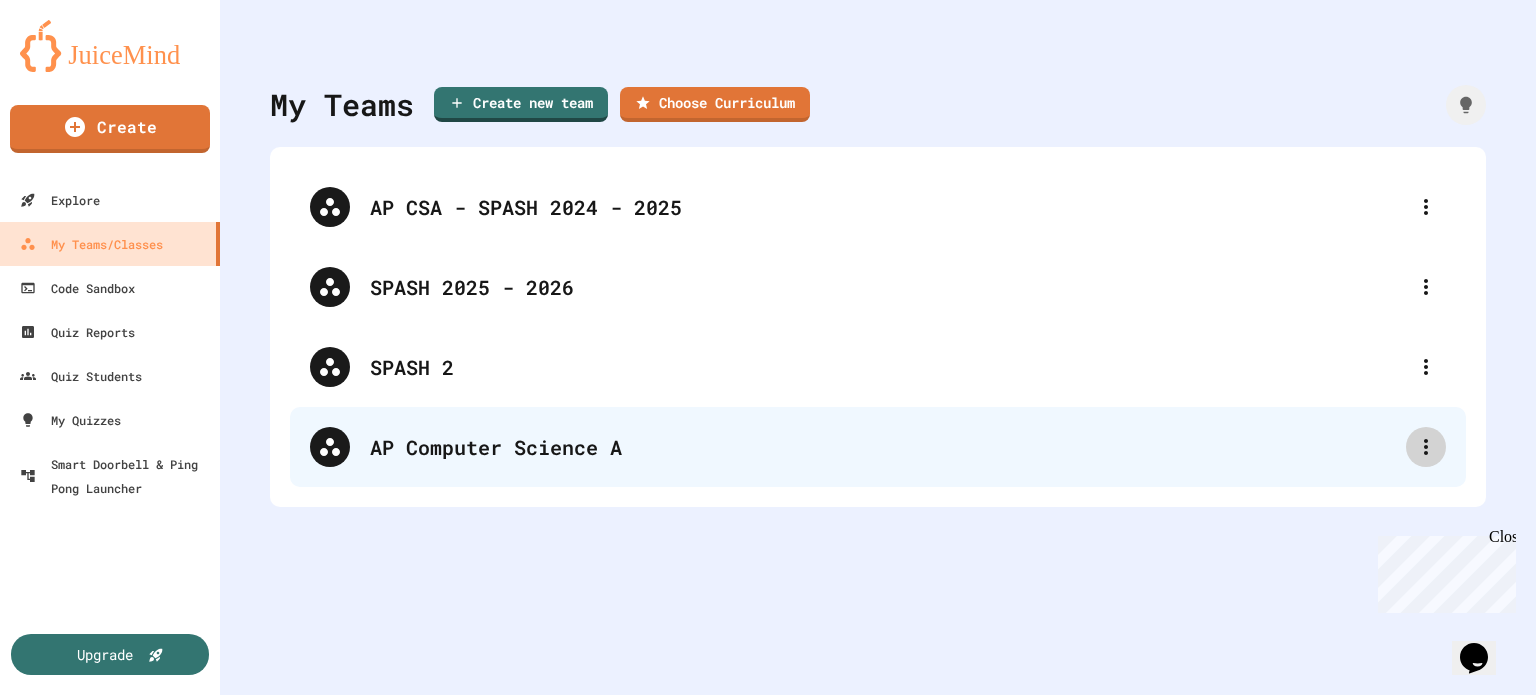 click 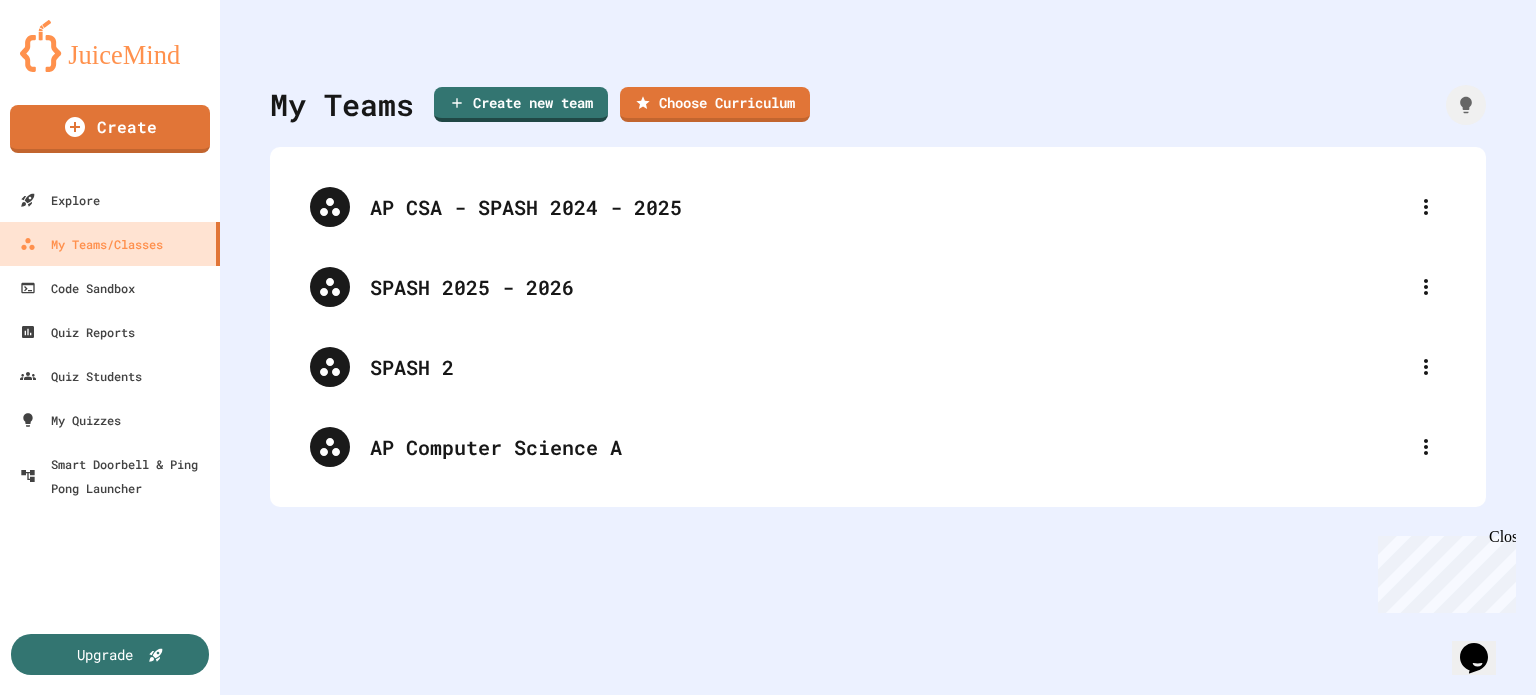 click at bounding box center (1443, 570) 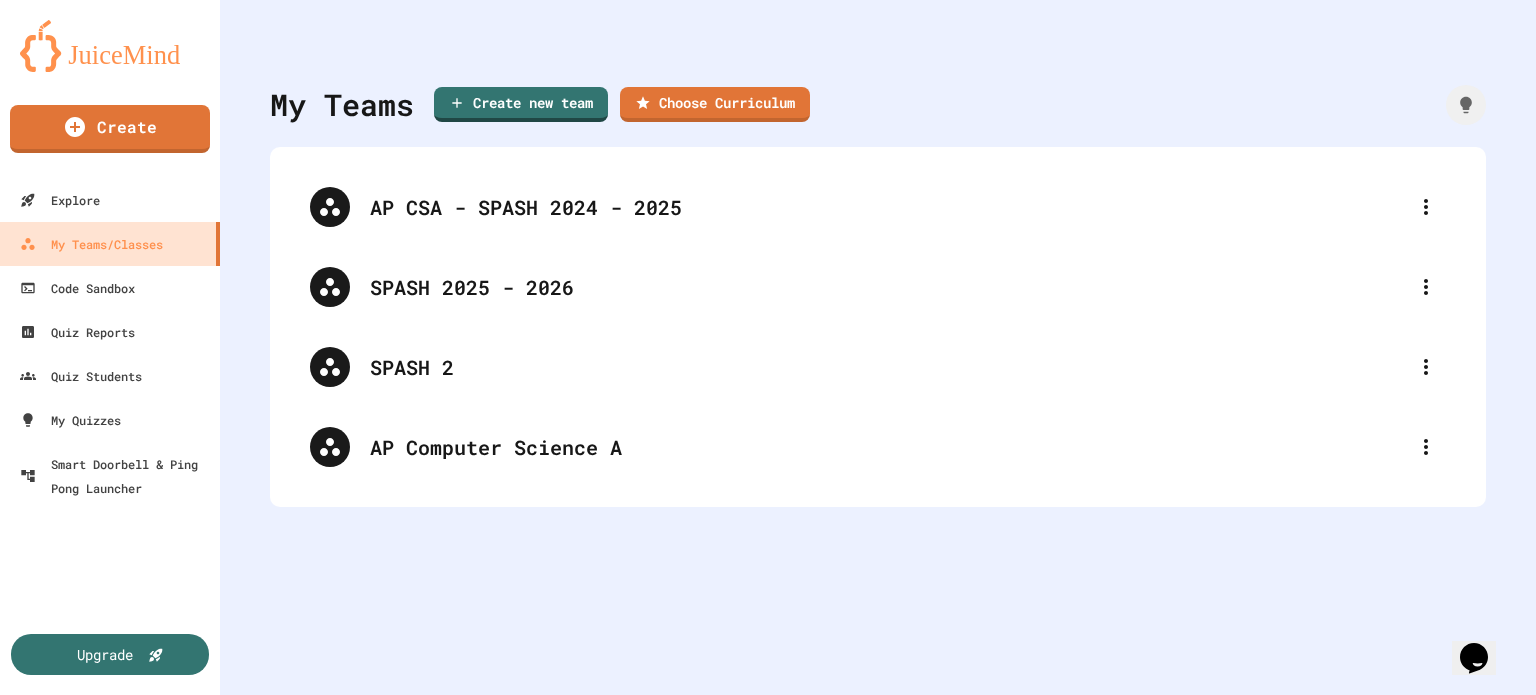 click on "Delete Team" at bounding box center (778, 795) 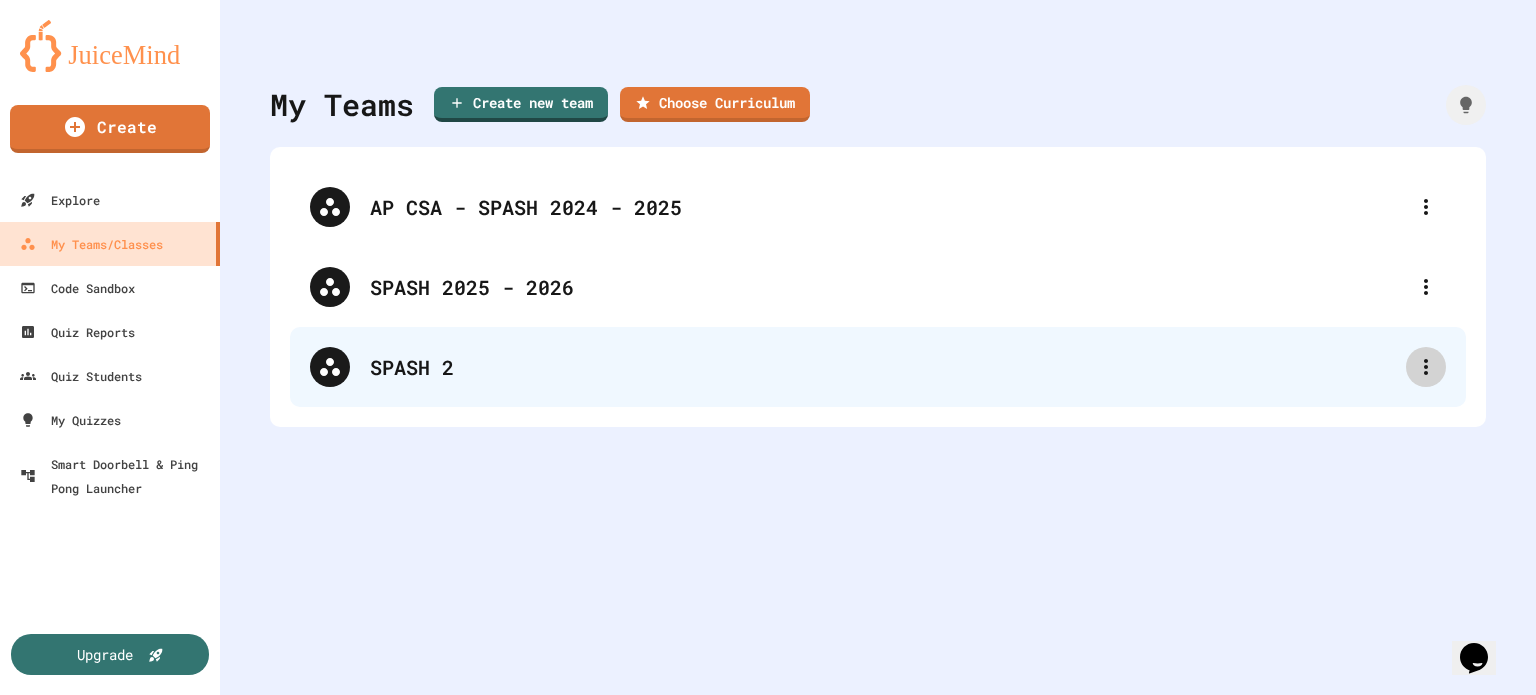 click 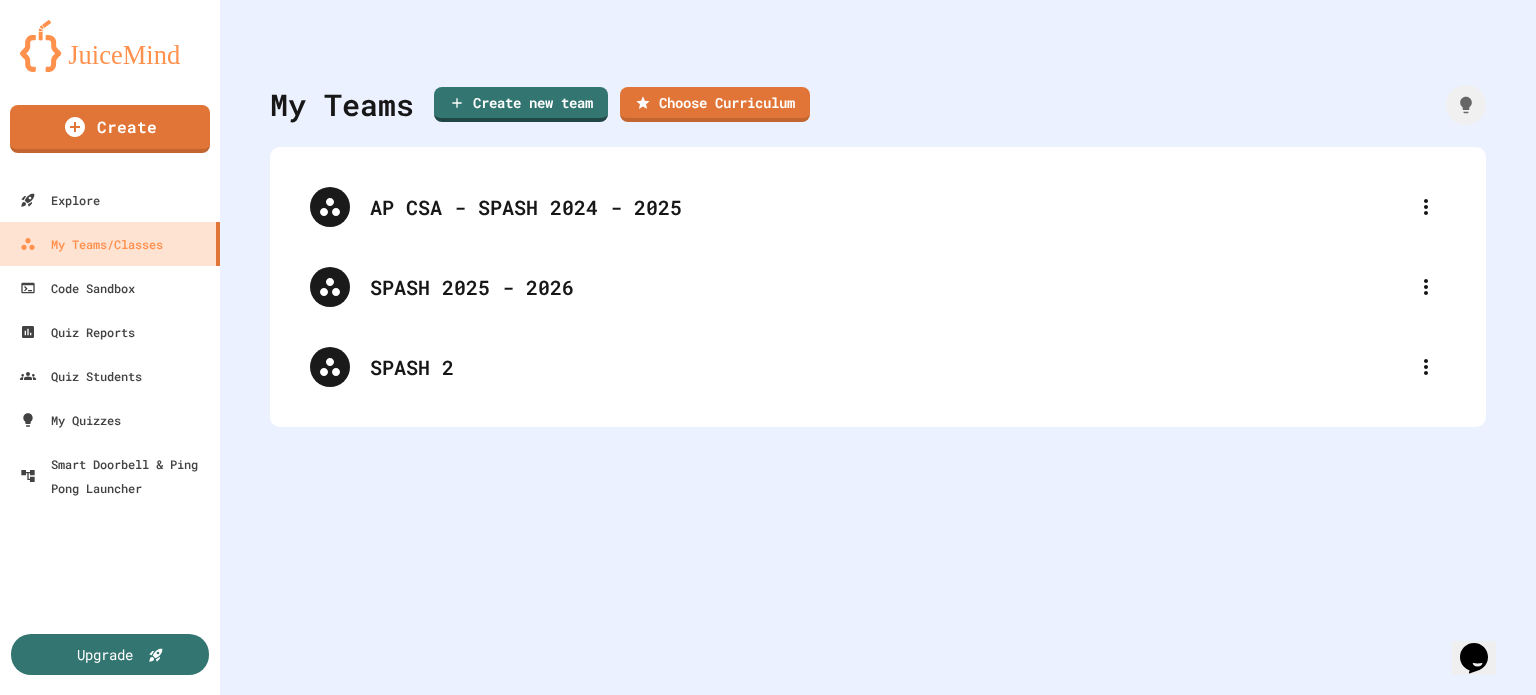 click on "Delete Team" at bounding box center (778, 795) 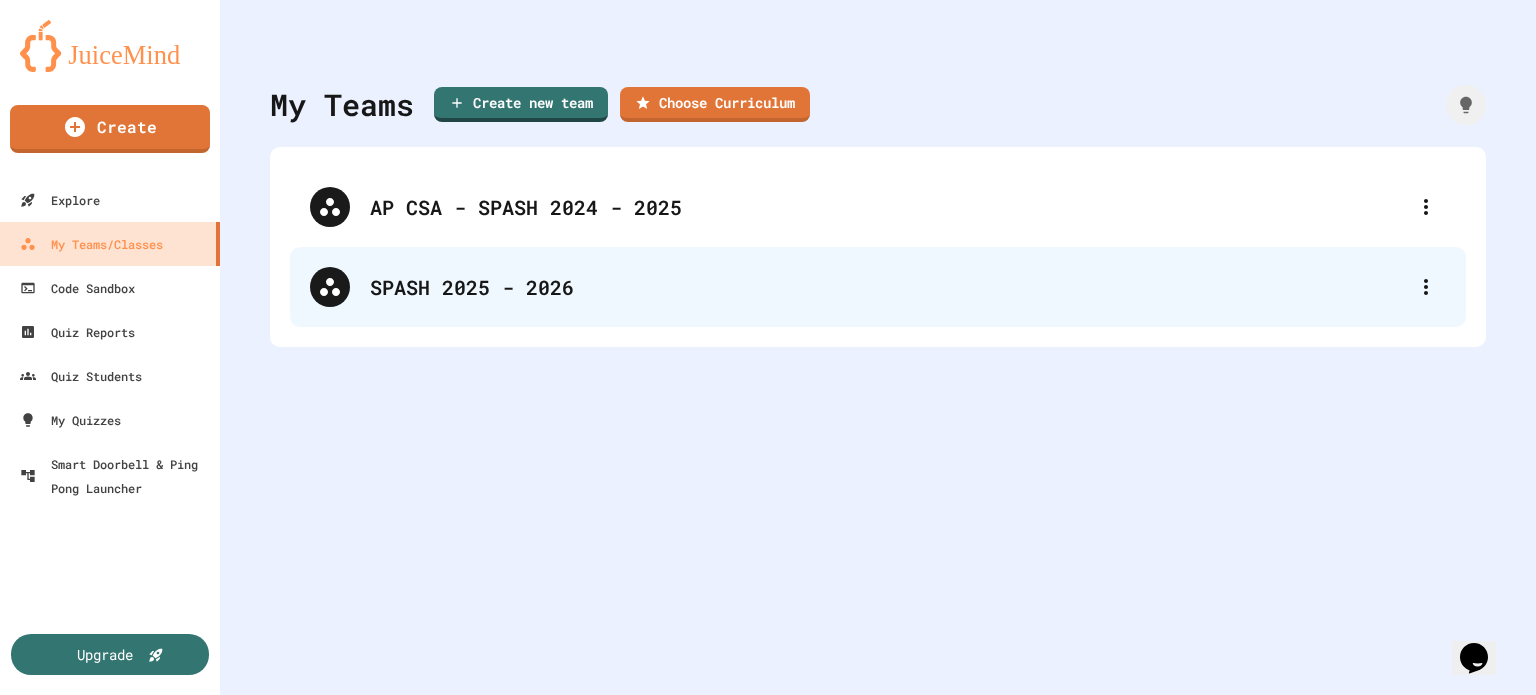 click on "SPASH 2025 - 2026" at bounding box center [888, 287] 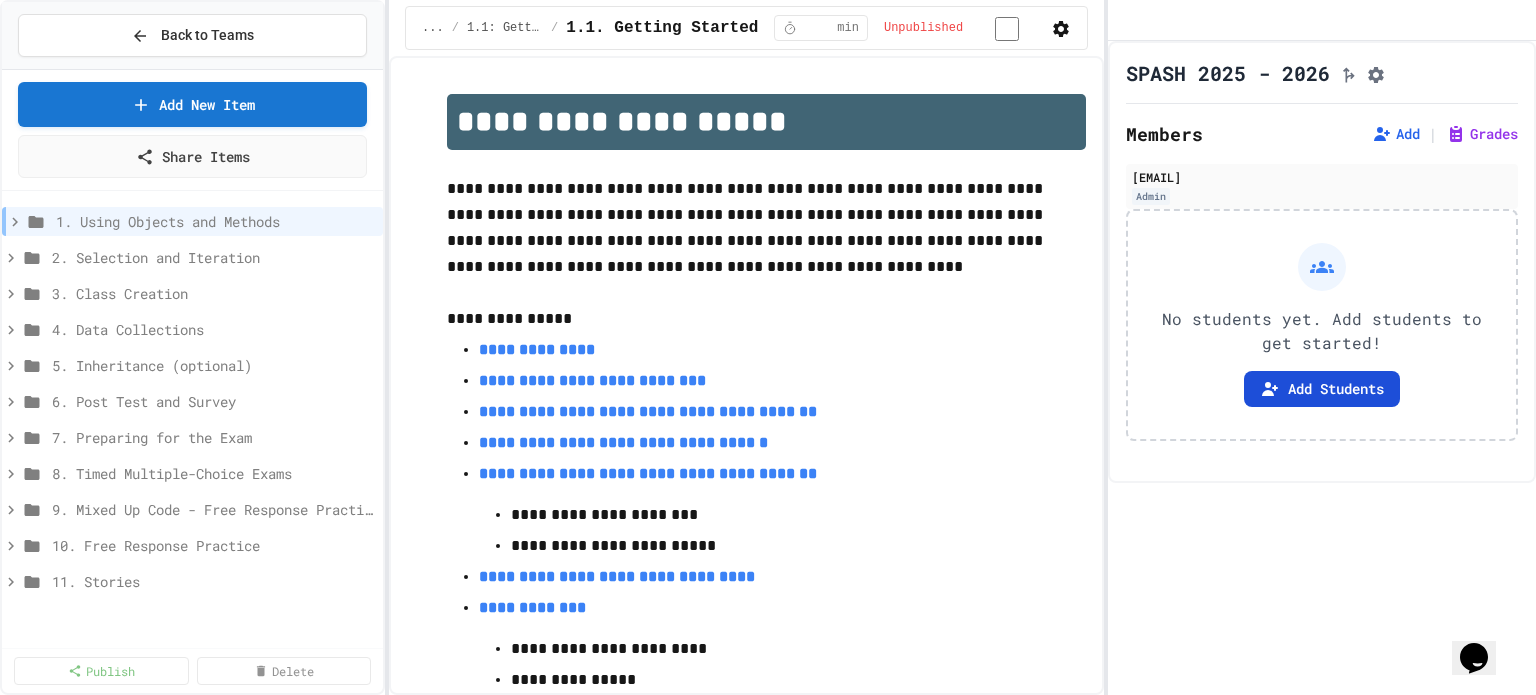 click on "Add Students" at bounding box center [1322, 389] 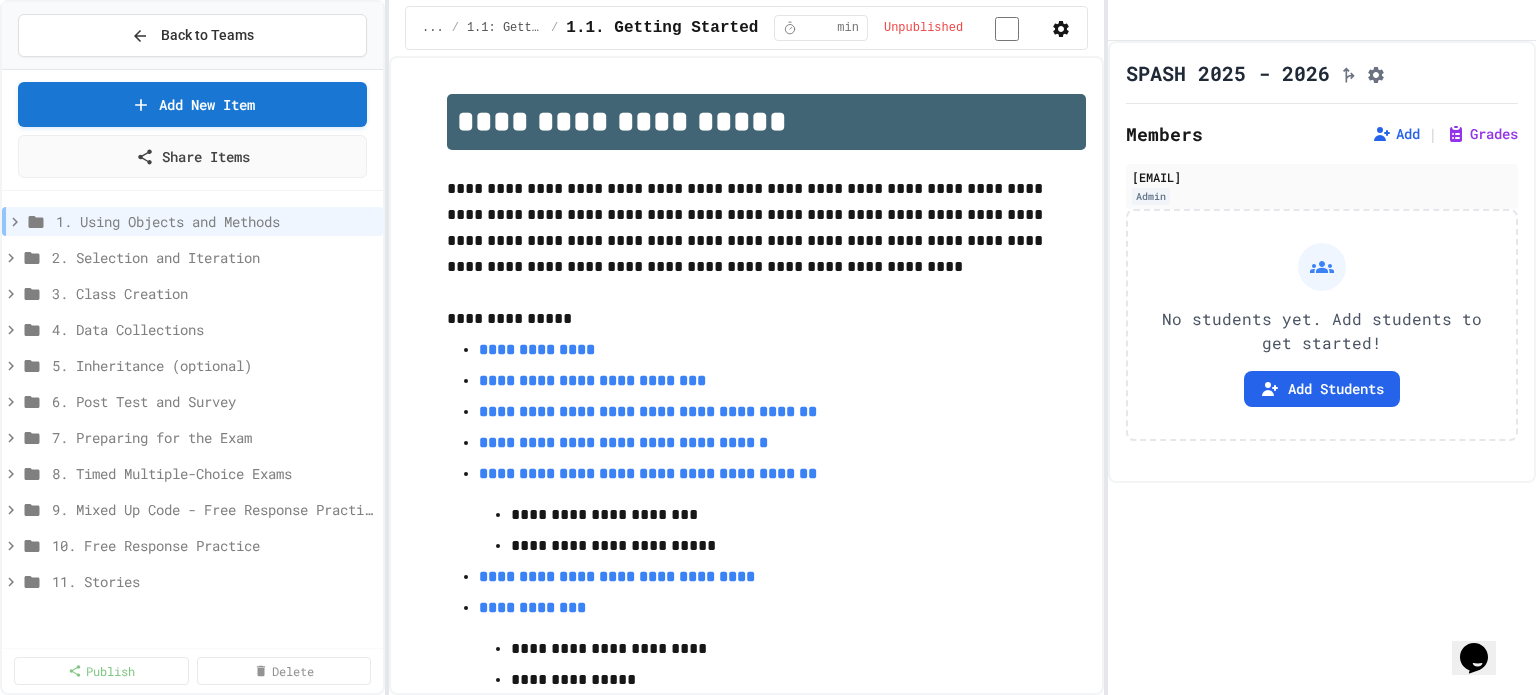 click on "Copy" at bounding box center [973, 812] 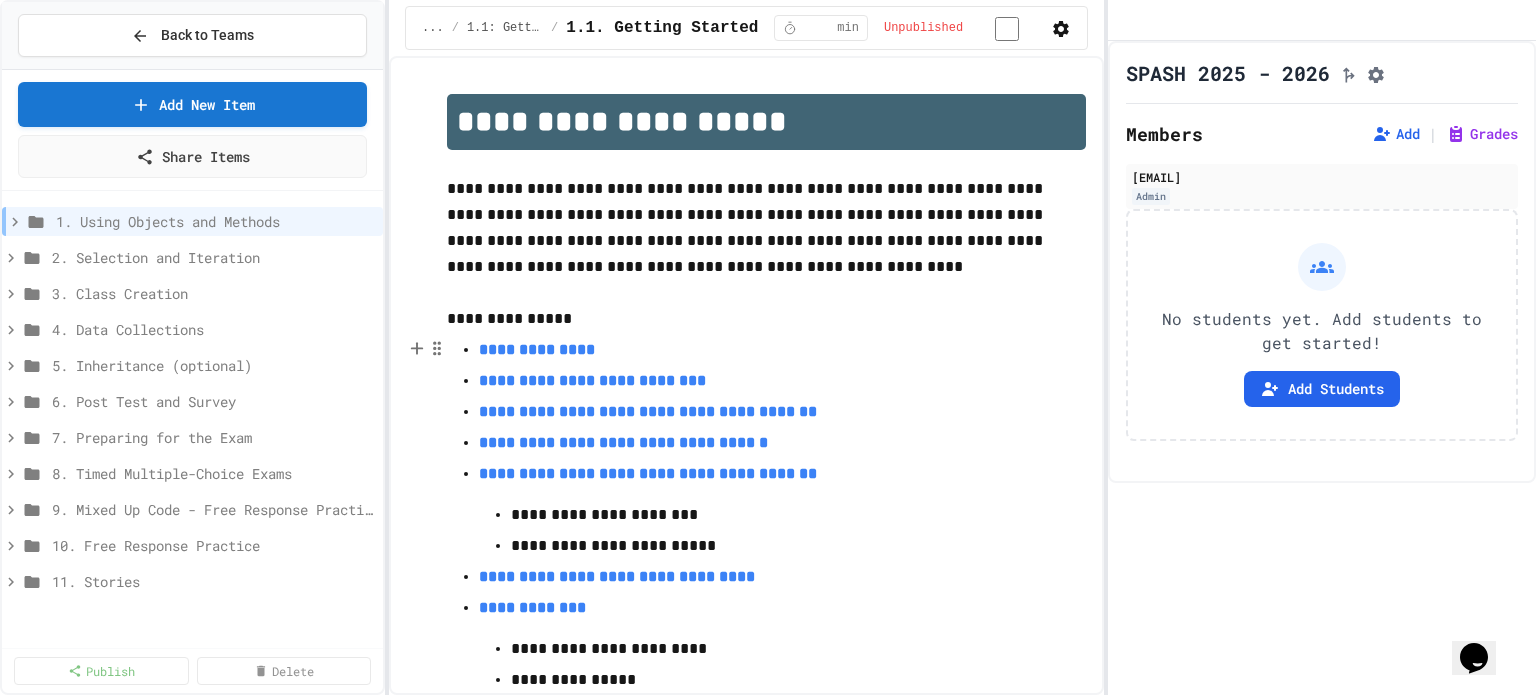 scroll, scrollTop: 81, scrollLeft: 0, axis: vertical 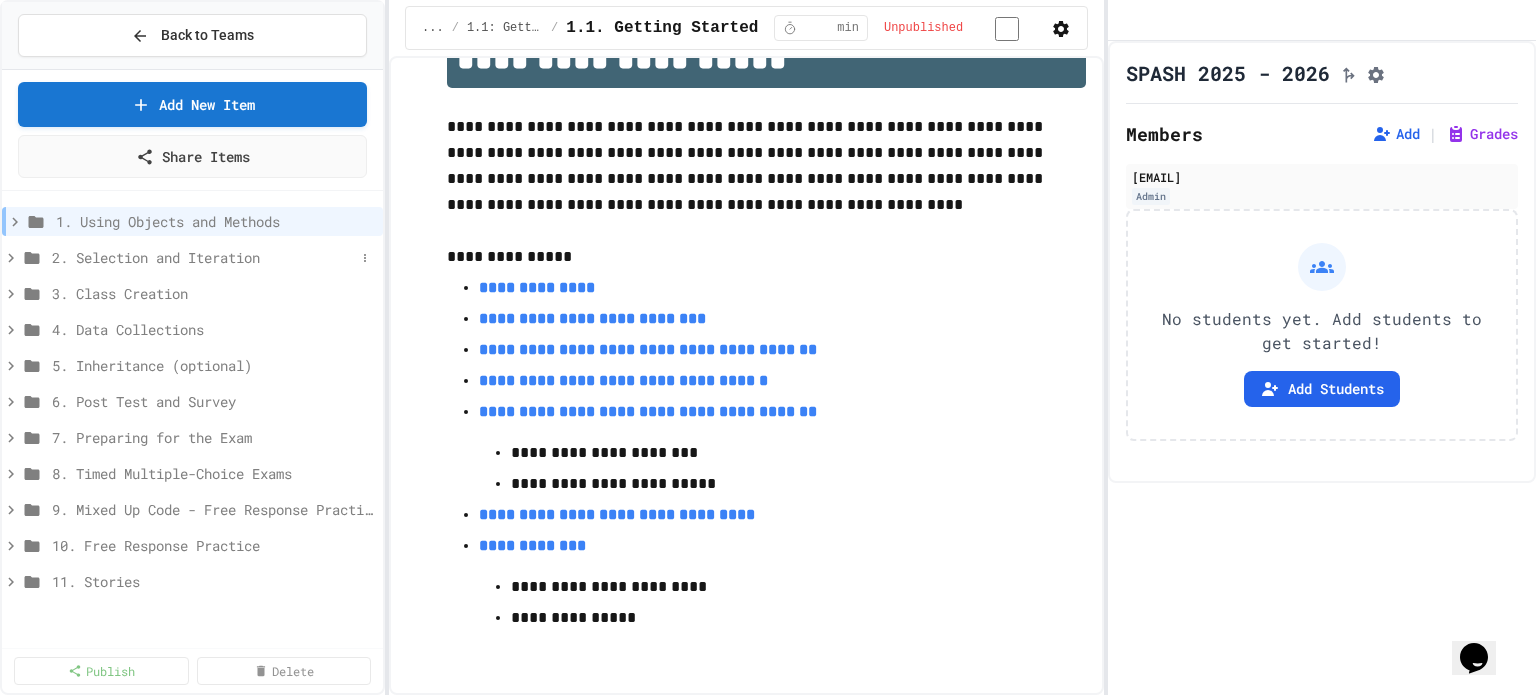click on "2. Selection and Iteration" at bounding box center [203, 257] 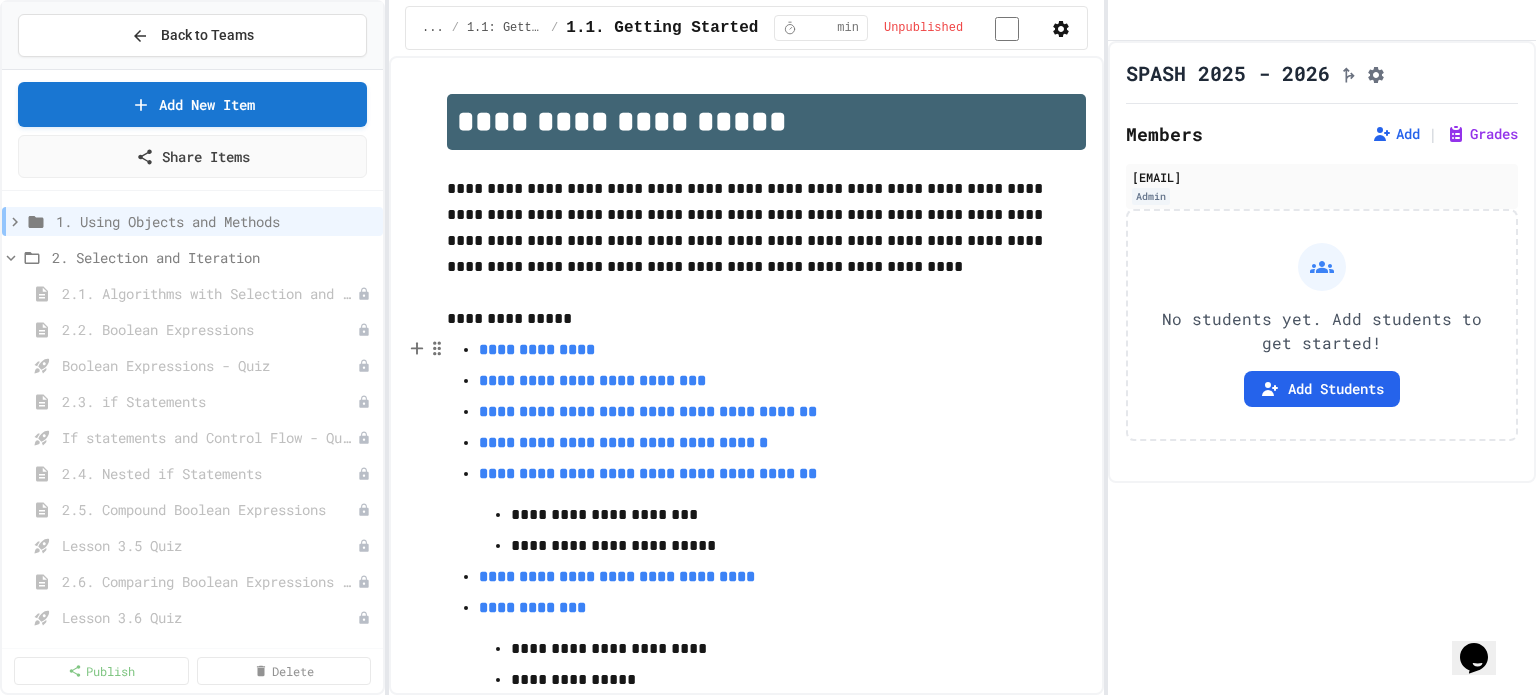 scroll, scrollTop: 81, scrollLeft: 0, axis: vertical 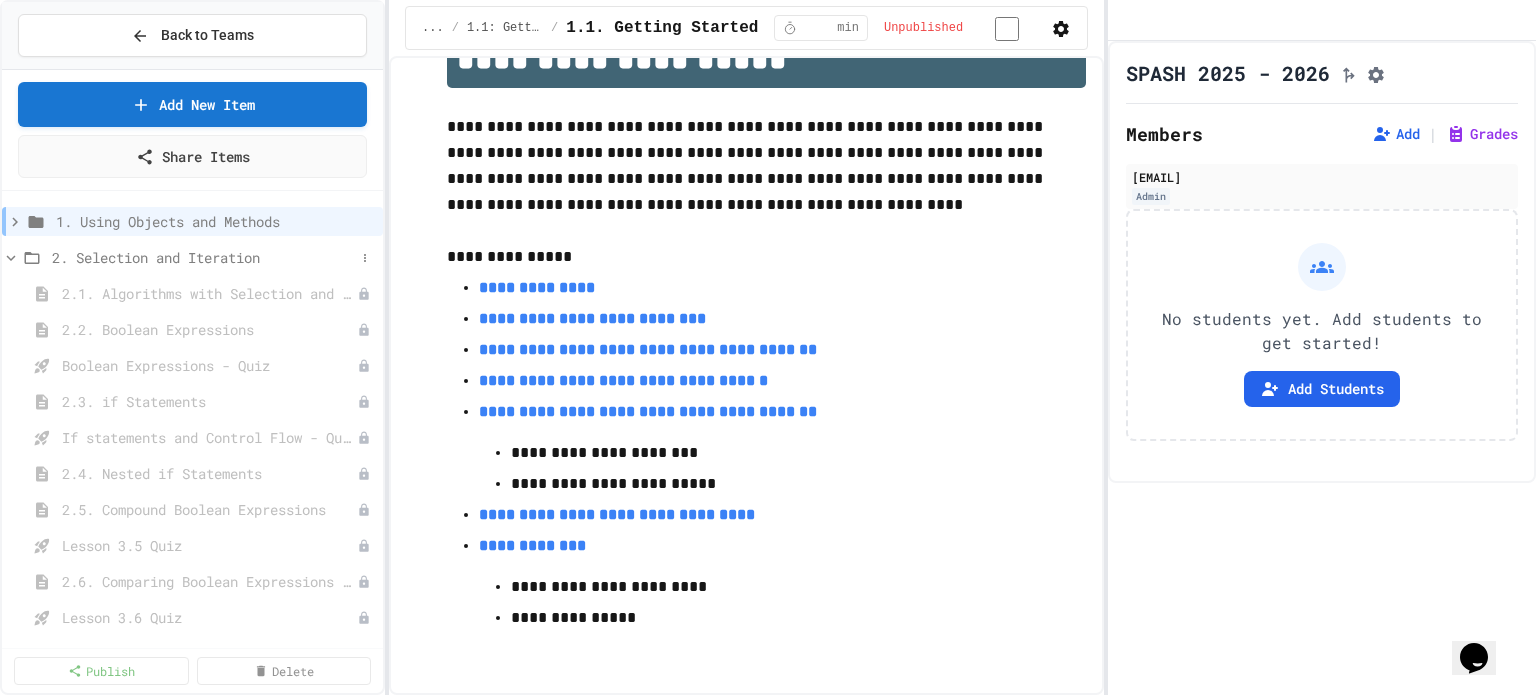 click 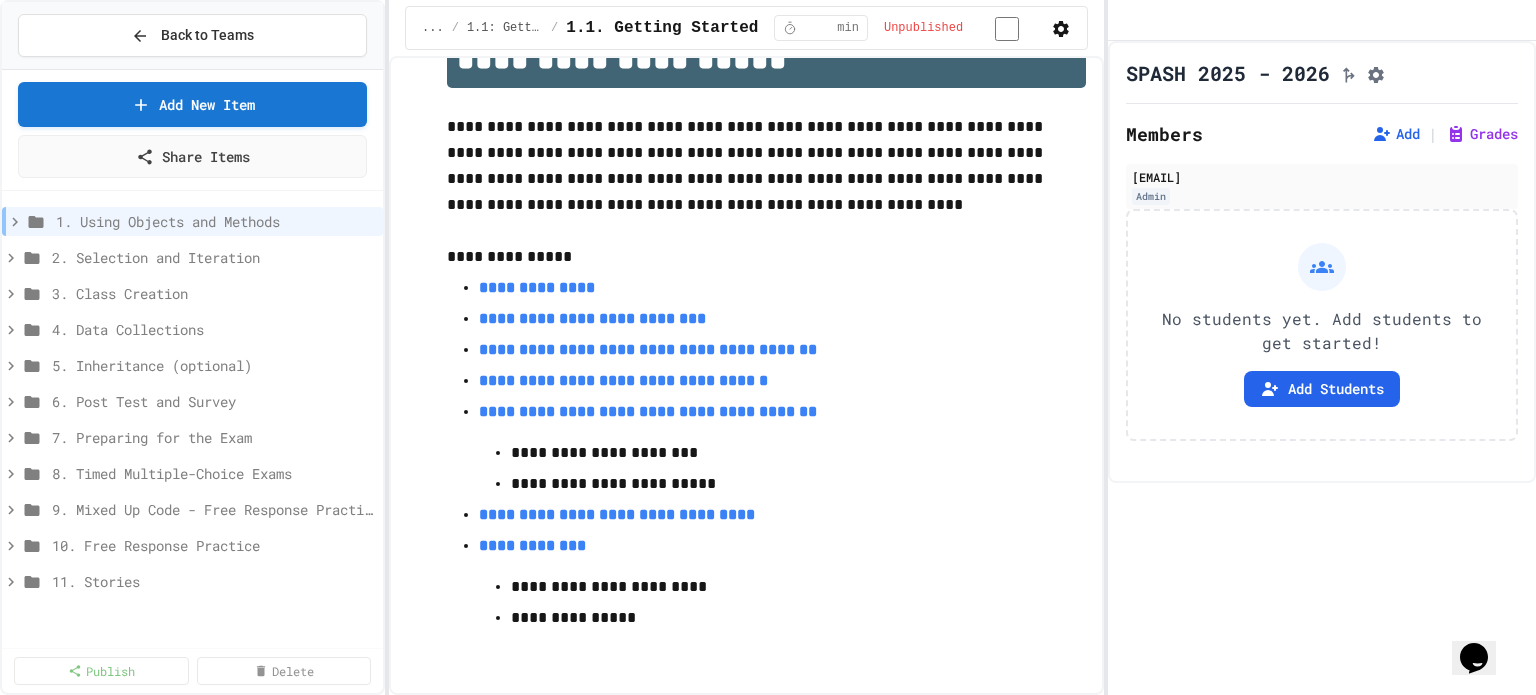 click 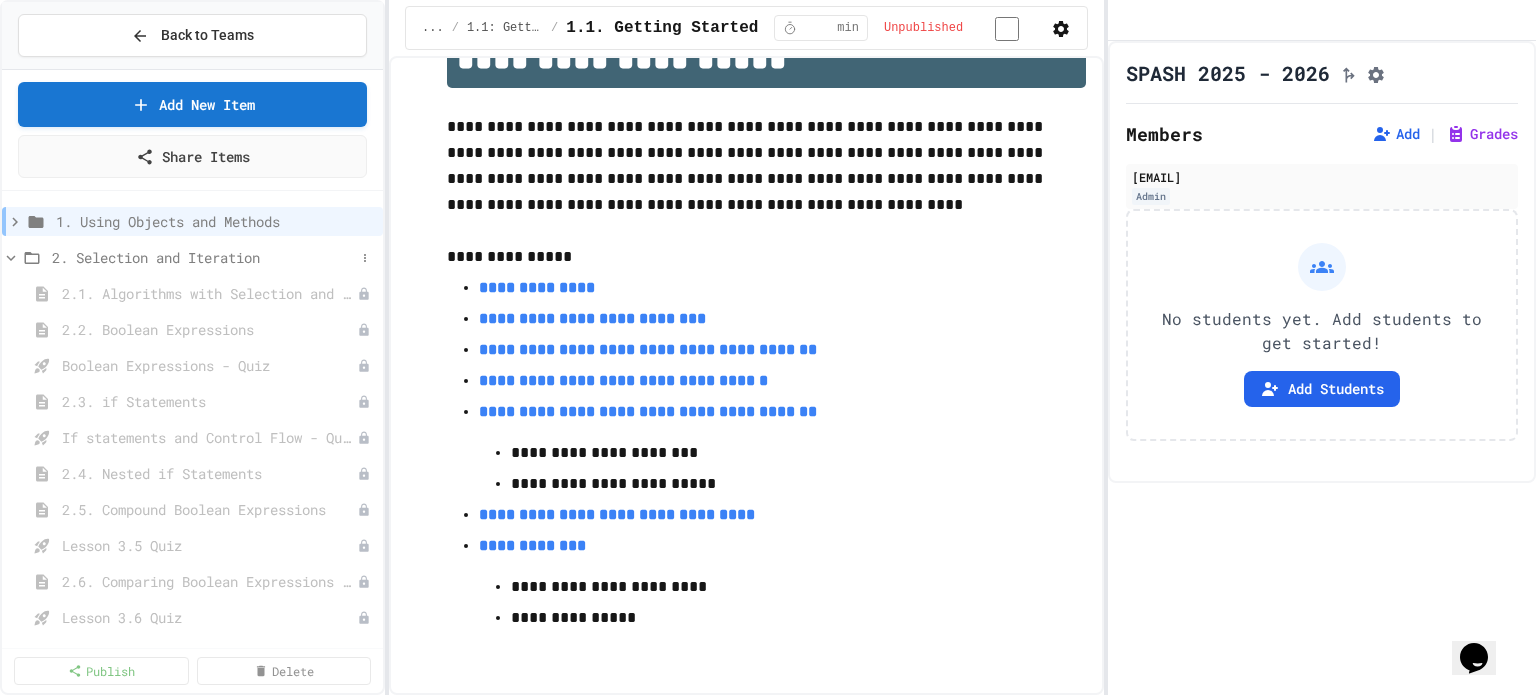 click on "2. Selection and Iteration" at bounding box center [203, 257] 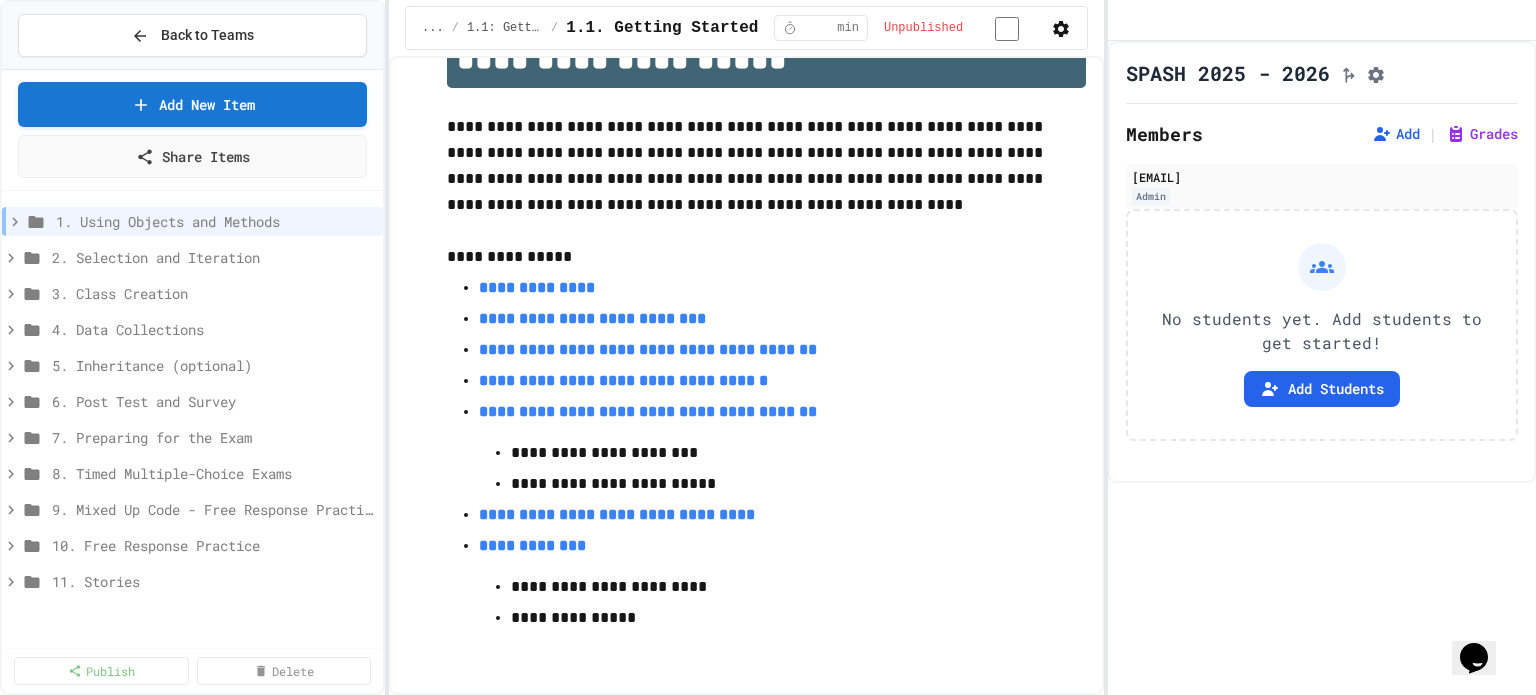 click on "2. Selection and Iteration" at bounding box center [213, 257] 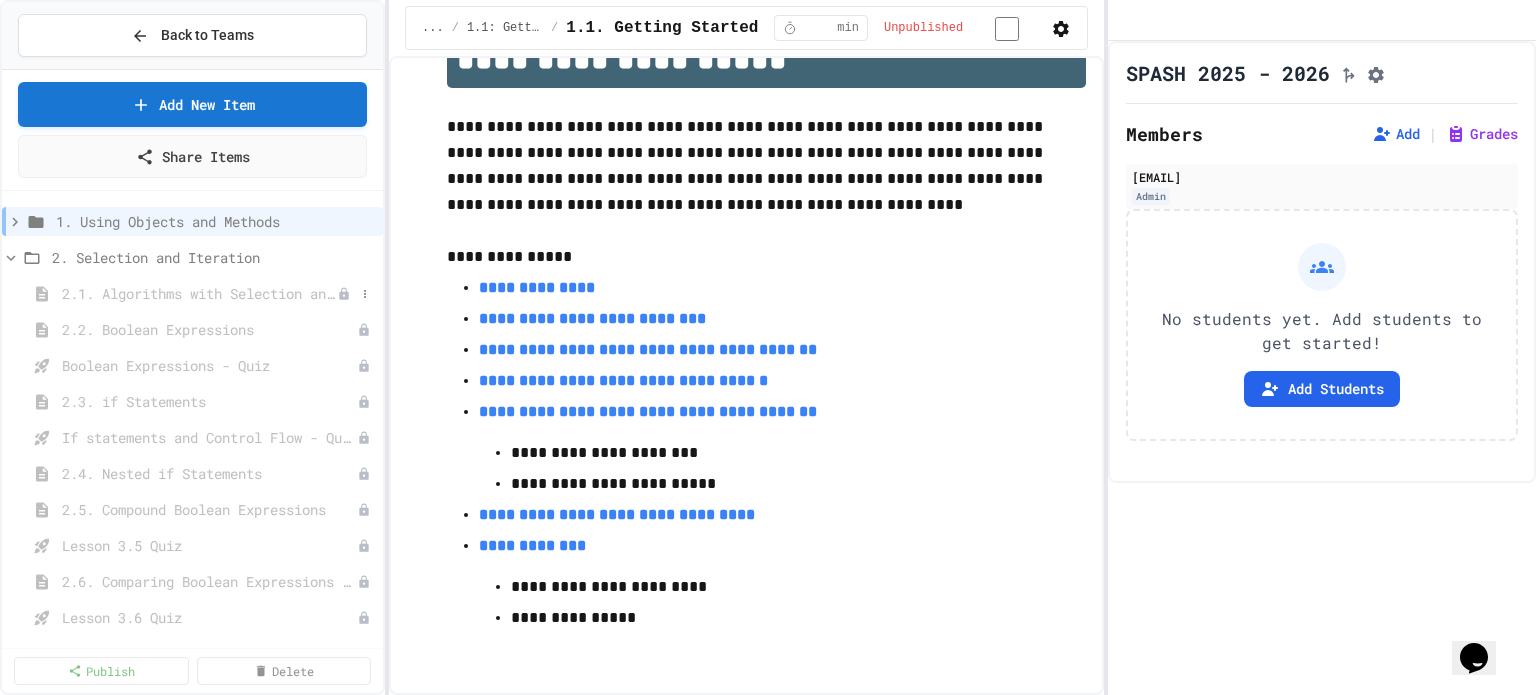 click on "2.1. Algorithms with Selection and Repetition" at bounding box center (199, 293) 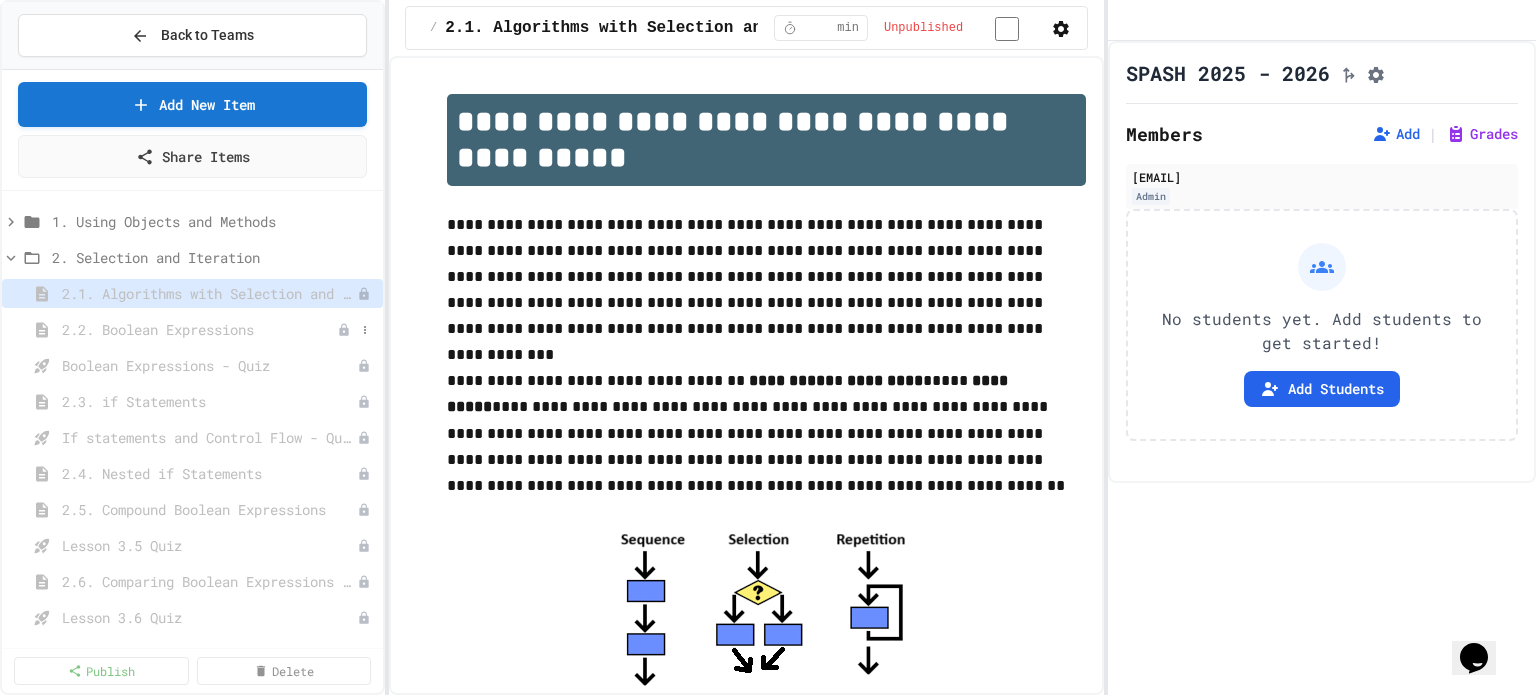 click on "2.2. Boolean Expressions" at bounding box center (199, 329) 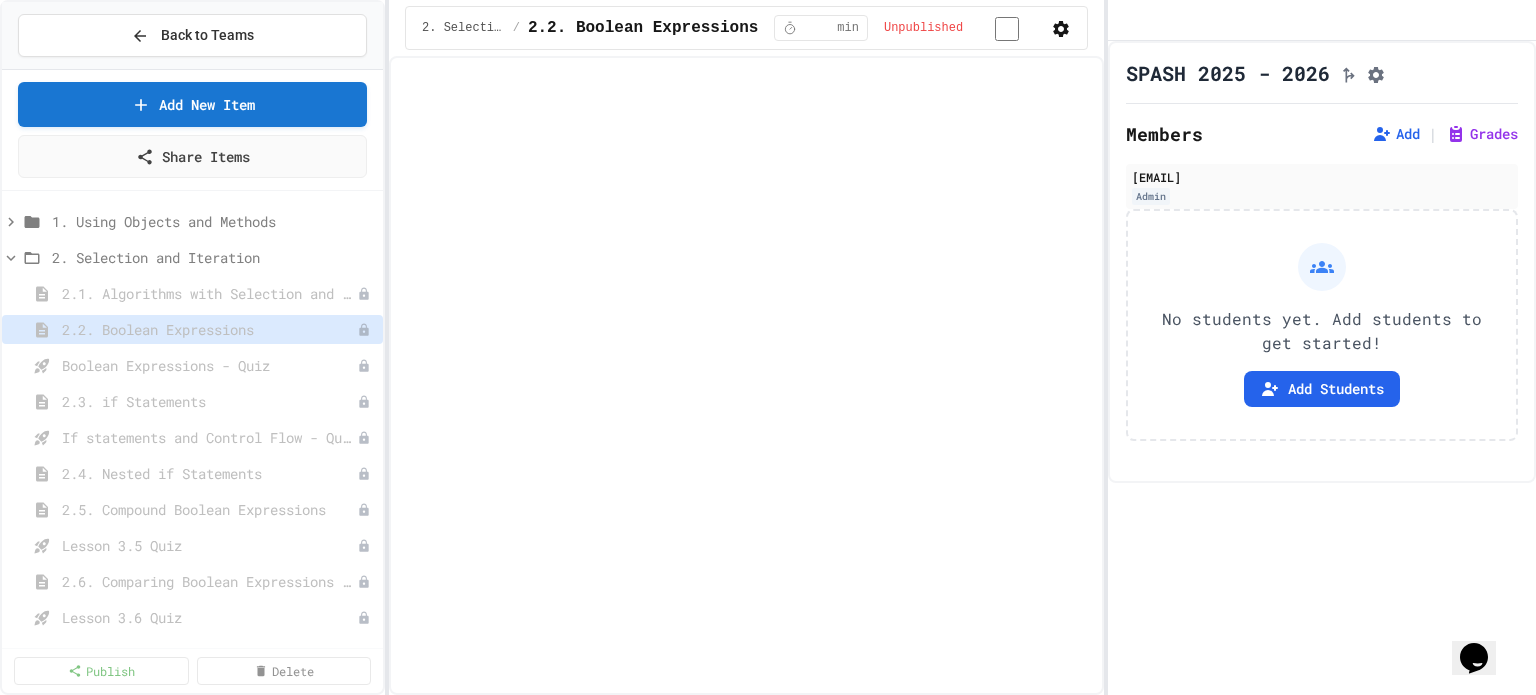 select on "***" 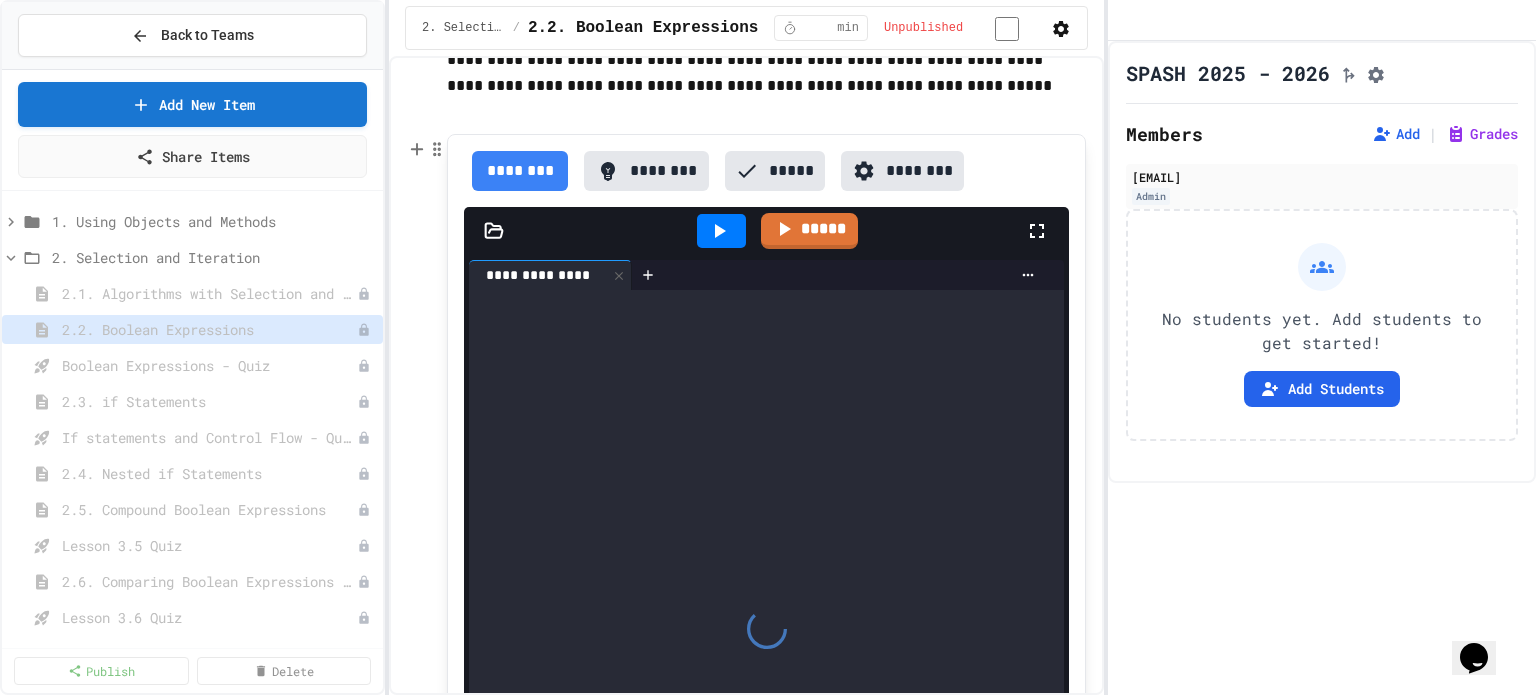 scroll, scrollTop: 1700, scrollLeft: 0, axis: vertical 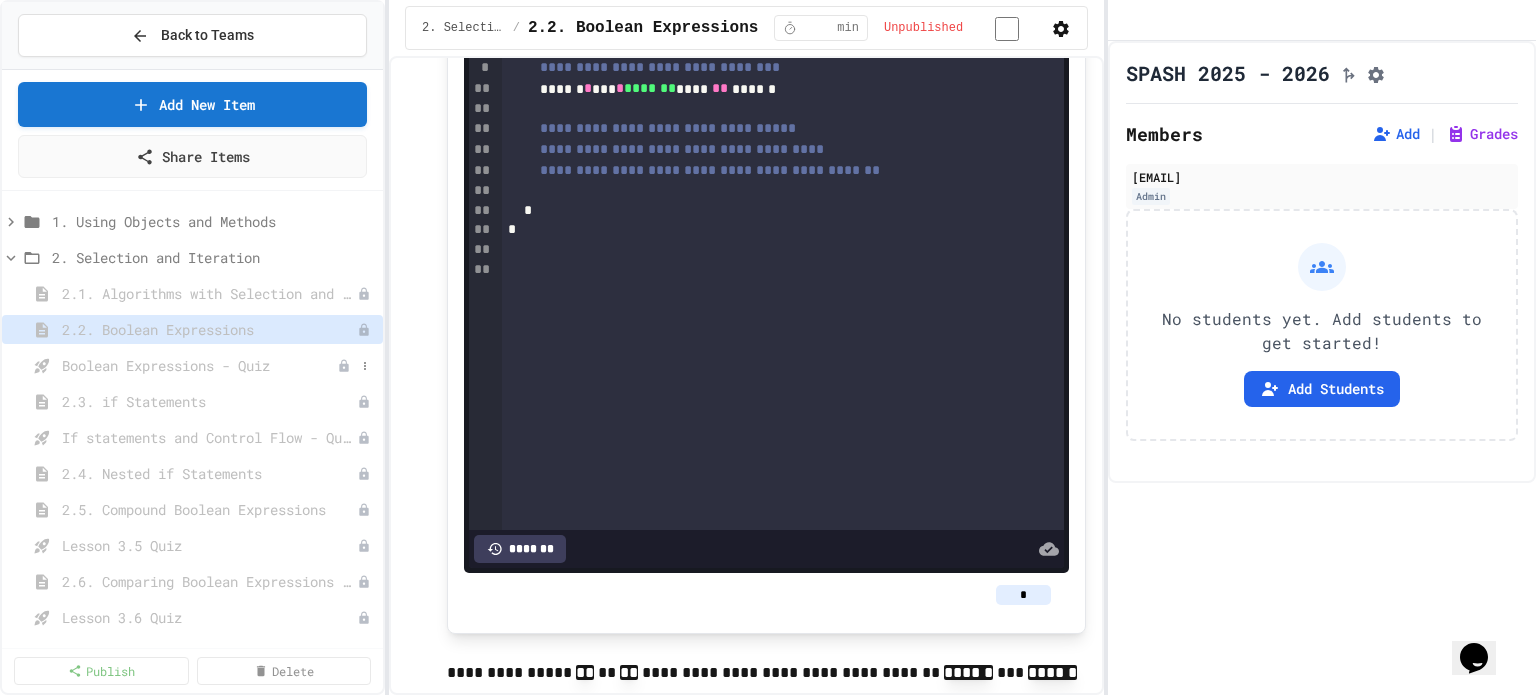 click on "Boolean Expressions - Quiz" at bounding box center [199, 365] 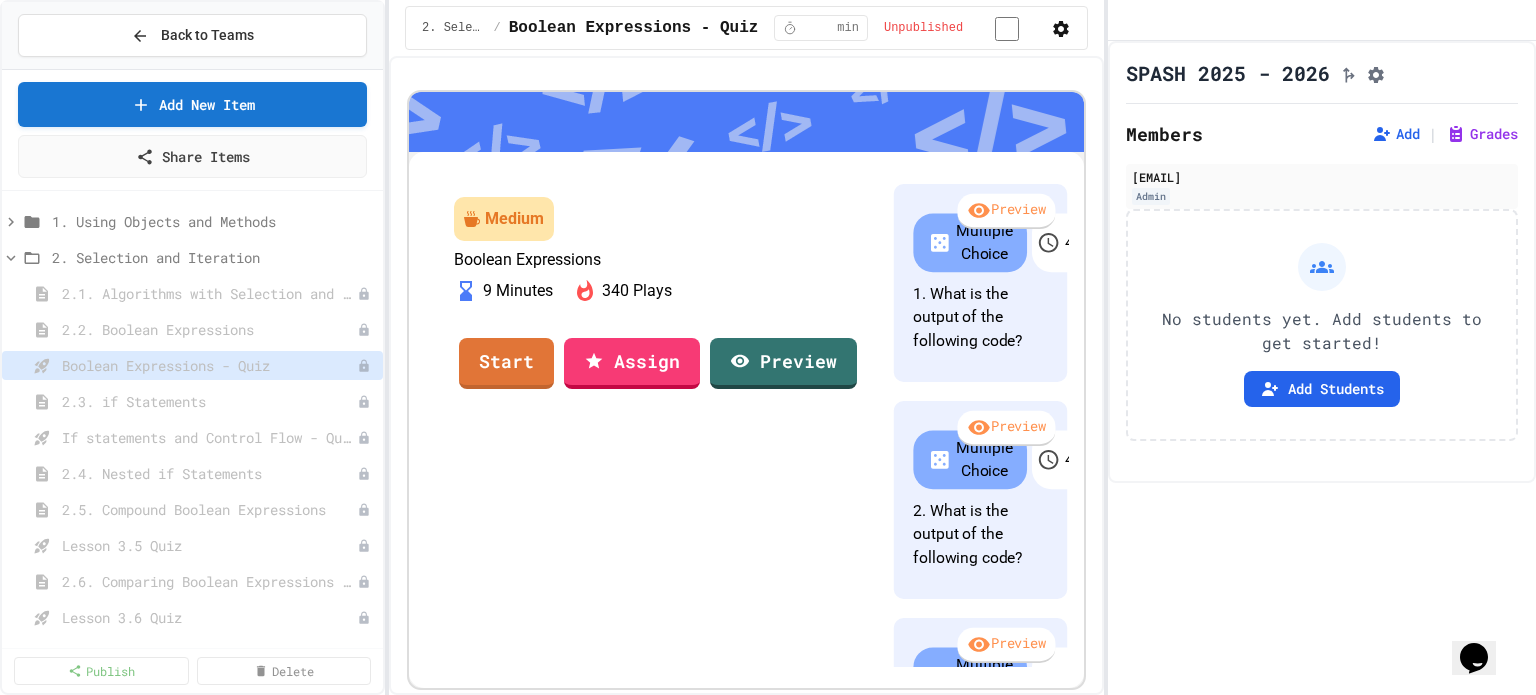 scroll, scrollTop: 8, scrollLeft: 0, axis: vertical 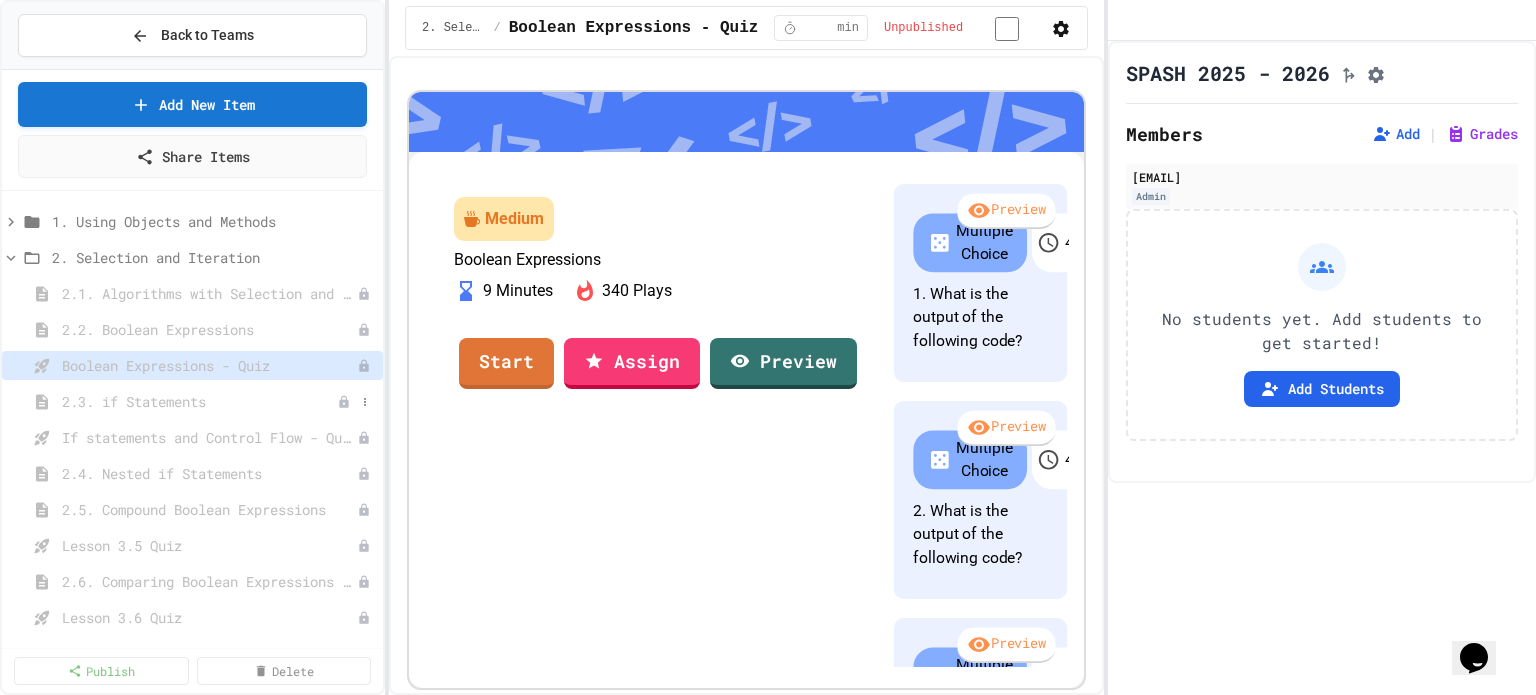 click on "2.3. if Statements" at bounding box center (199, 401) 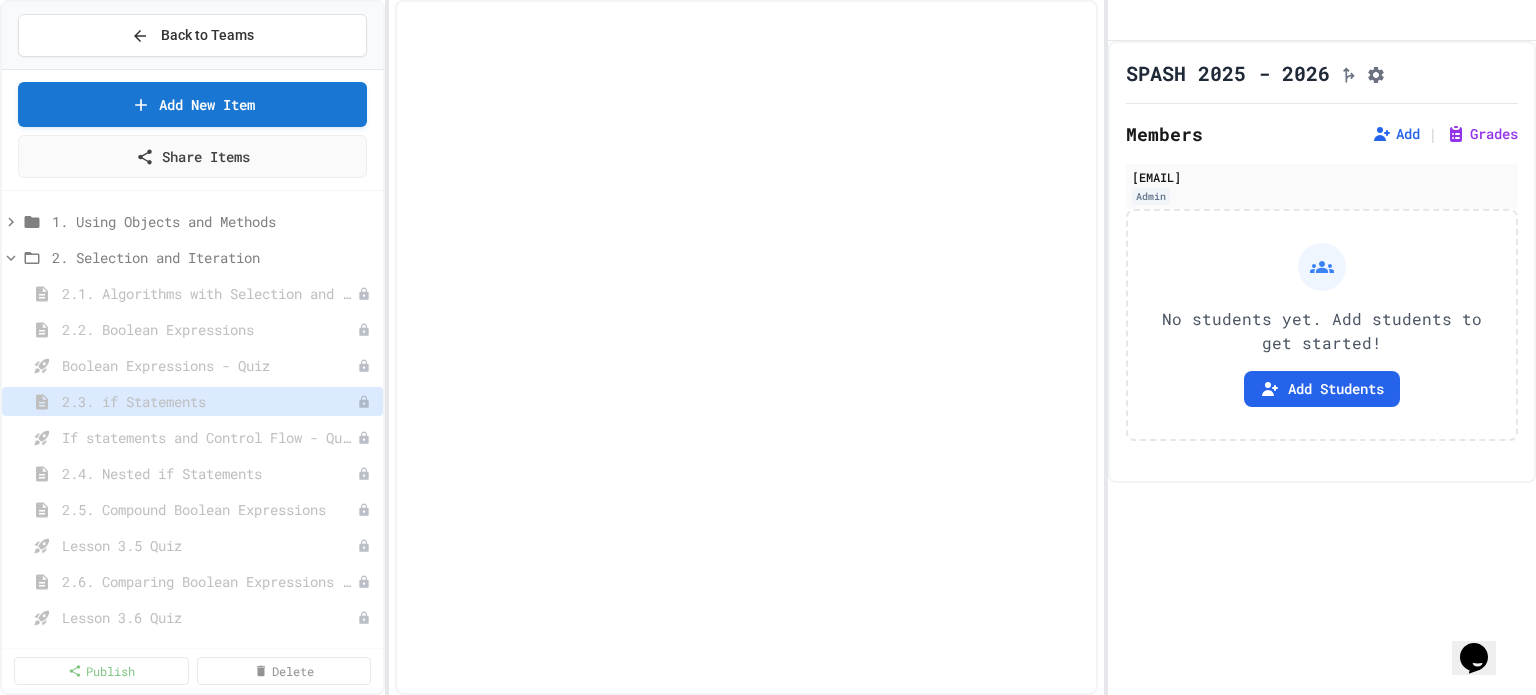 select on "***" 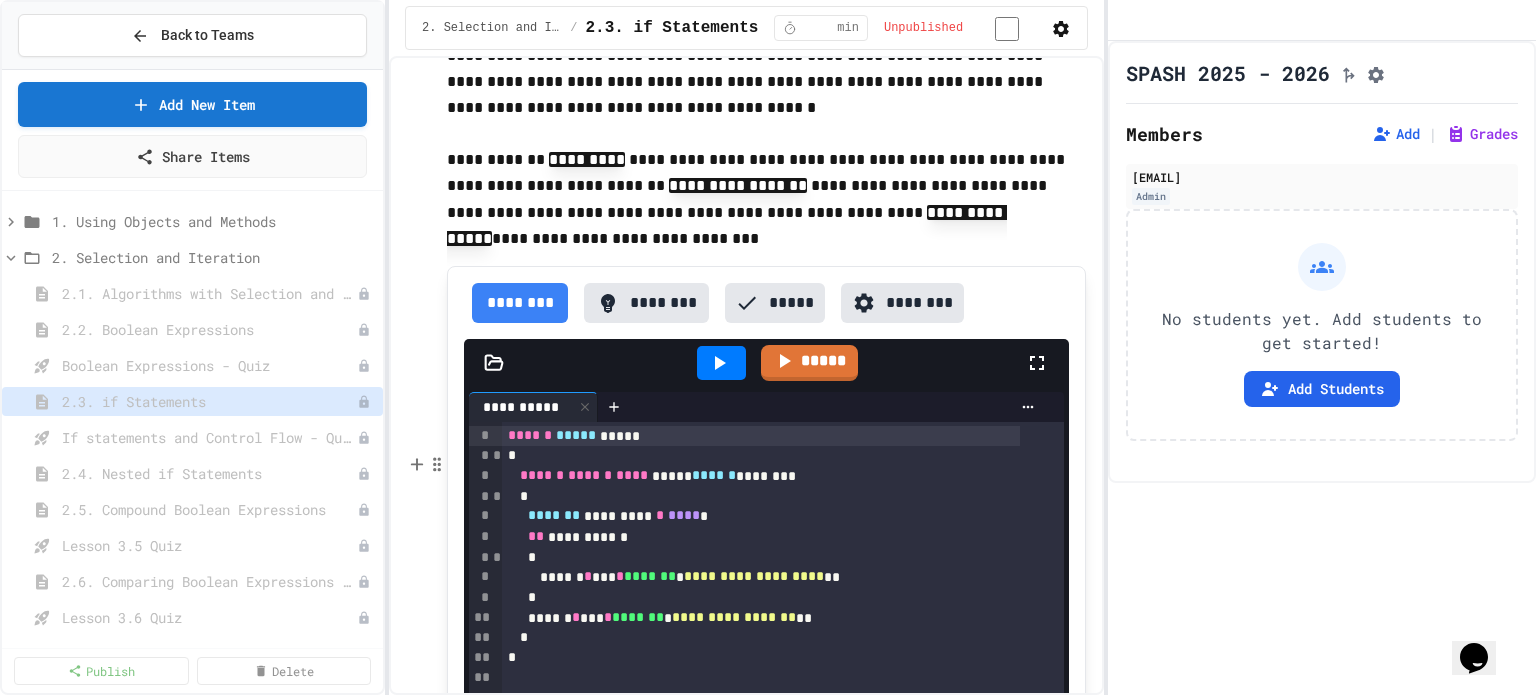 scroll, scrollTop: 2100, scrollLeft: 0, axis: vertical 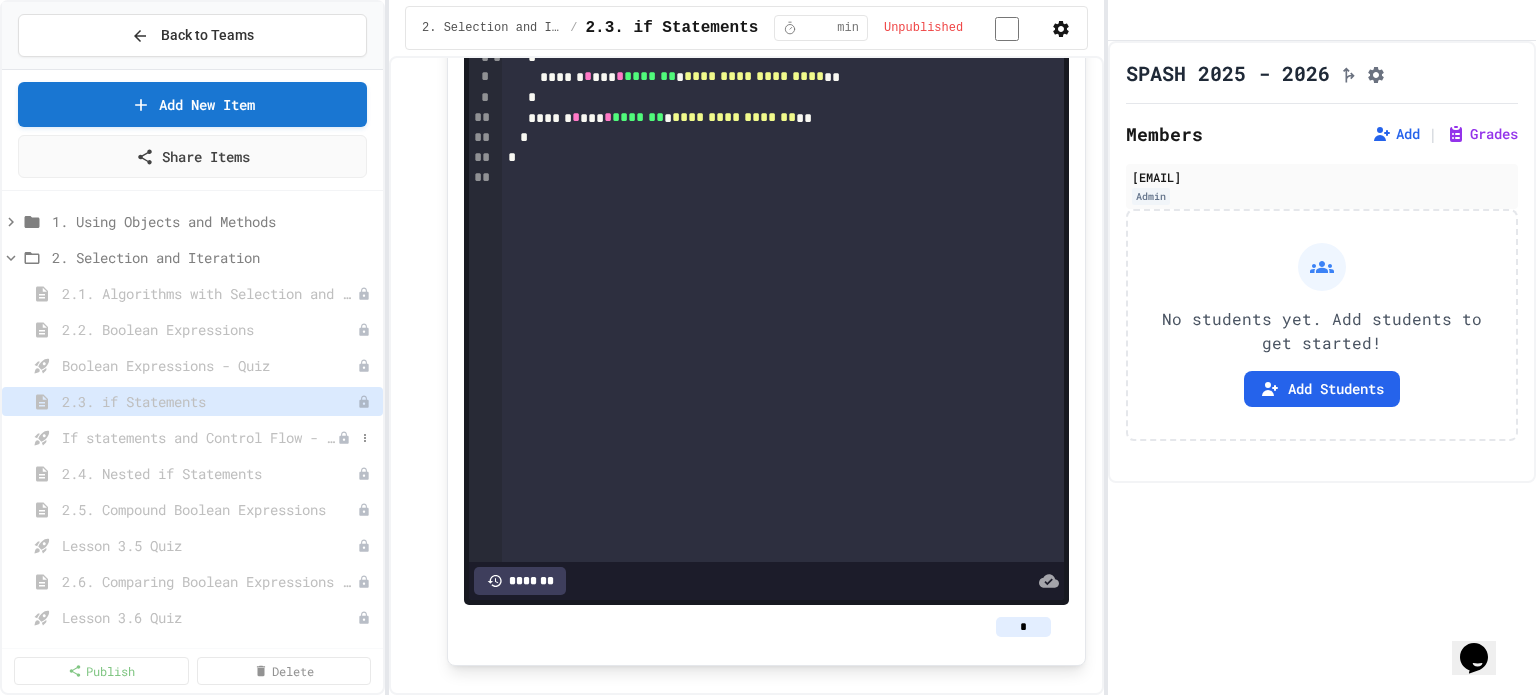 click on "If statements and Control Flow - Quiz" at bounding box center (199, 437) 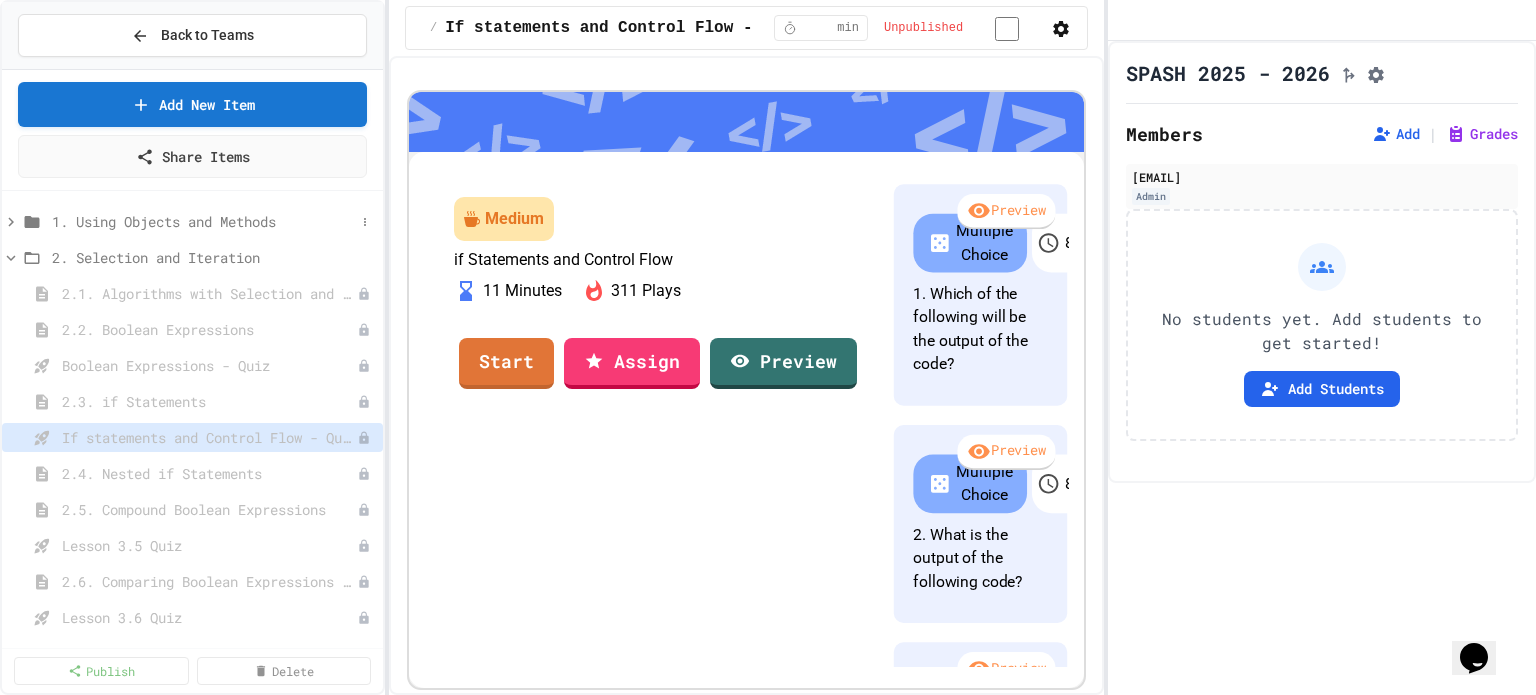 click on "1. Using Objects and Methods" at bounding box center (203, 221) 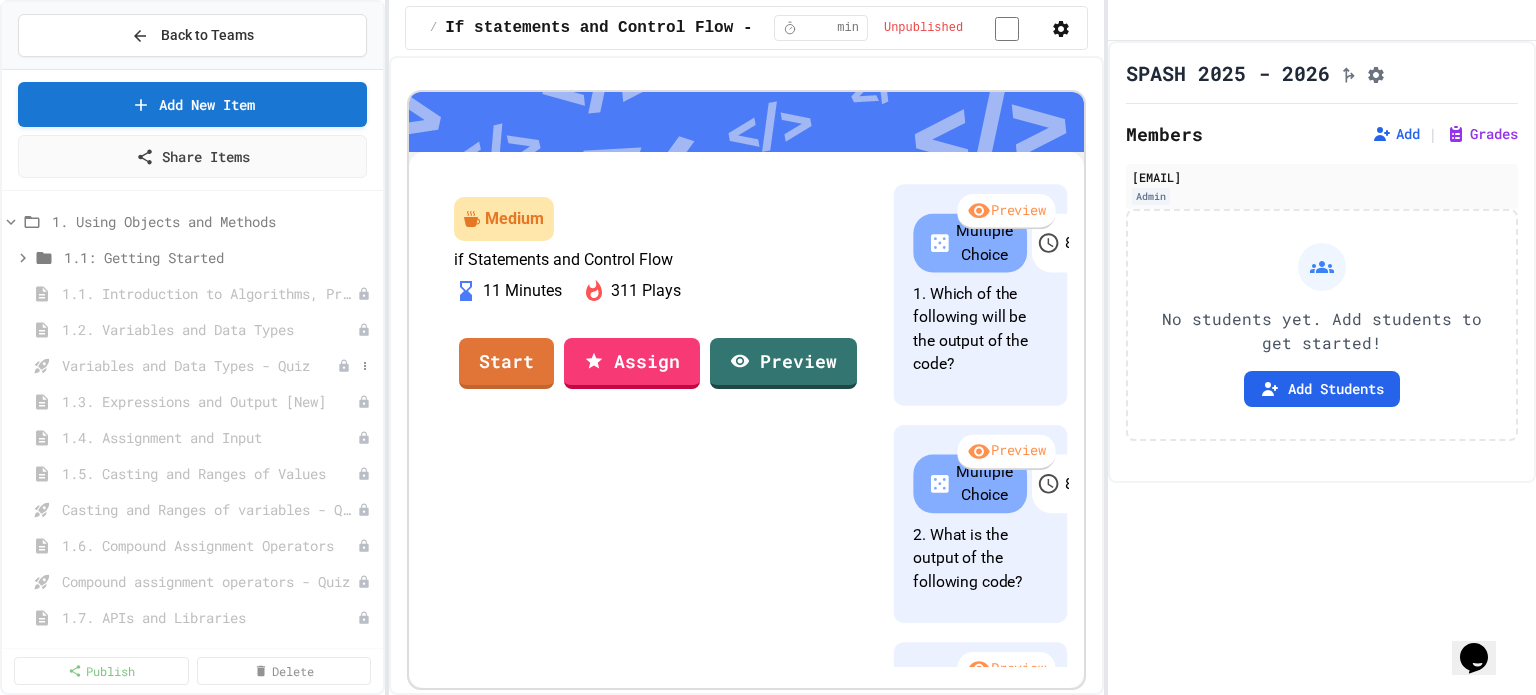 click on "Variables and Data Types - Quiz" at bounding box center (199, 365) 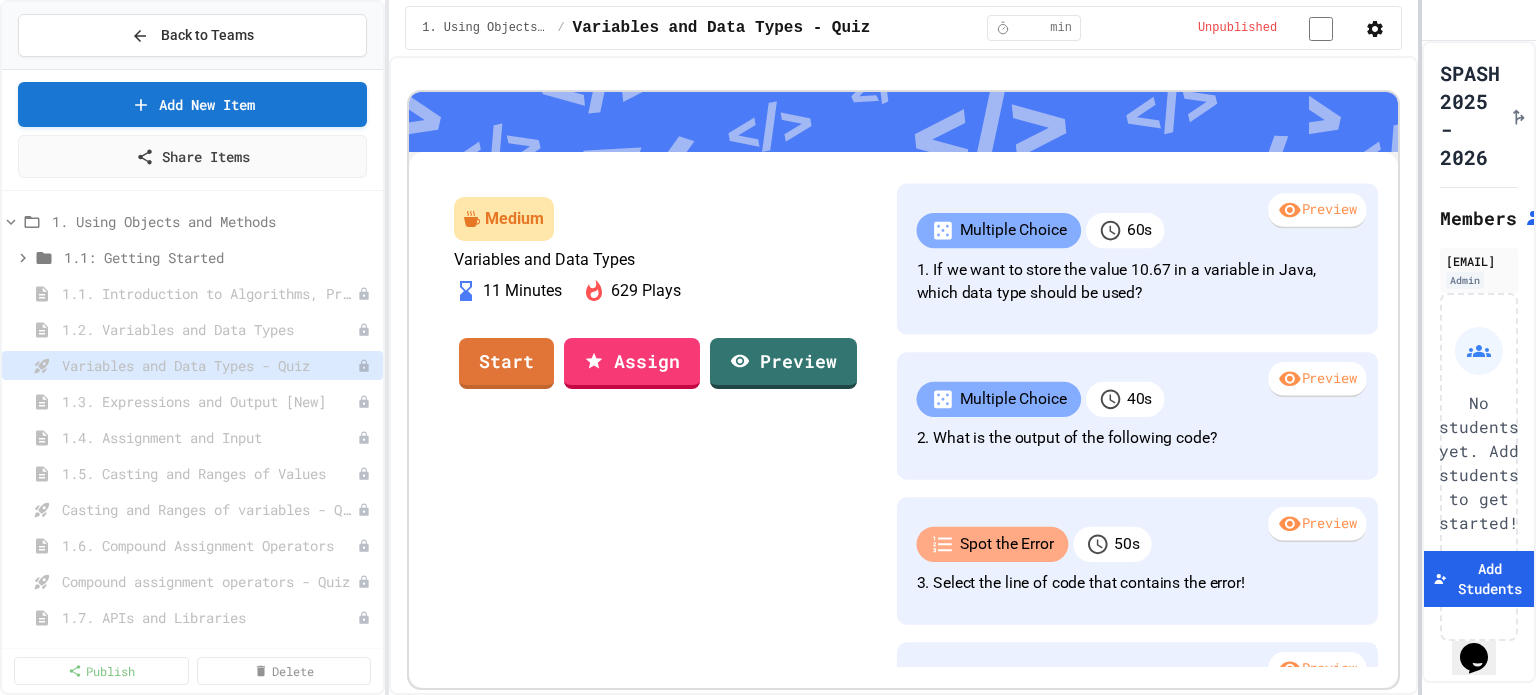 click at bounding box center (1420, 347) 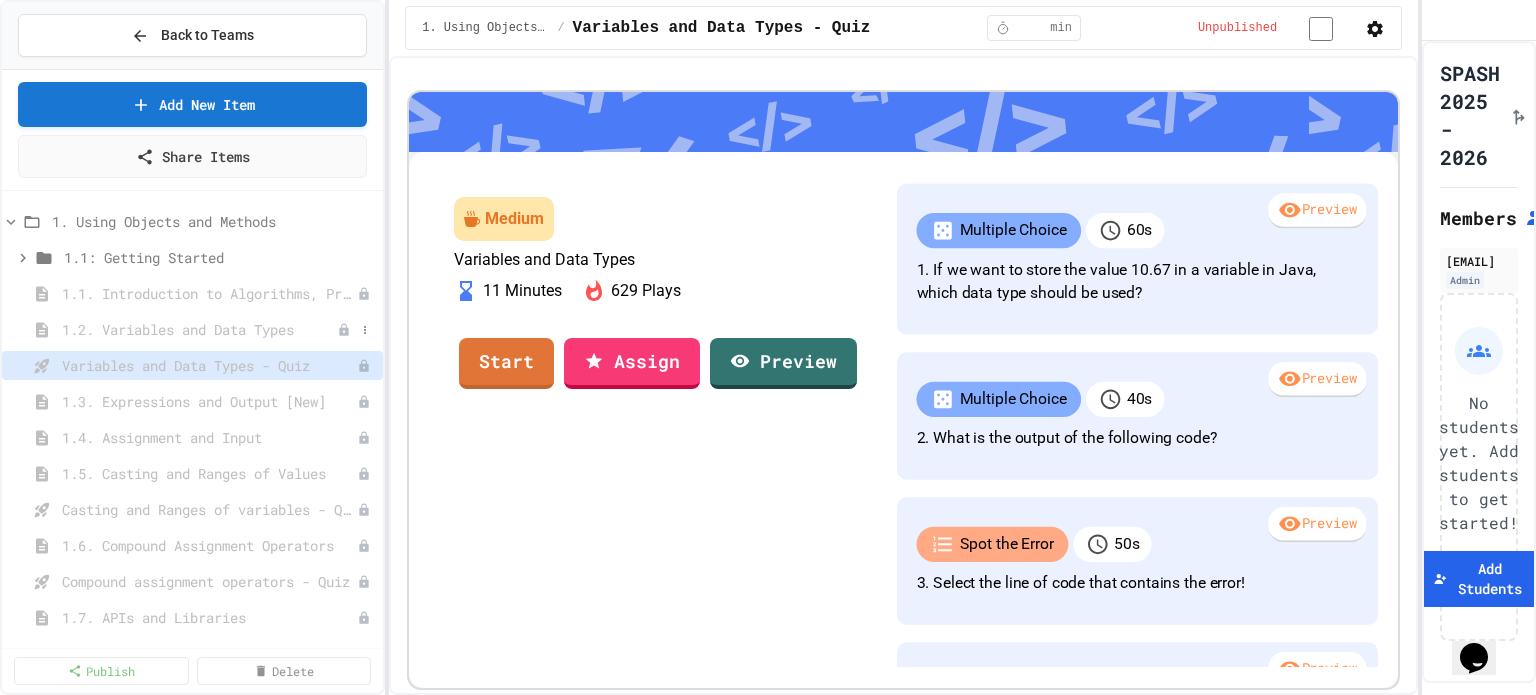 click on "1.2. Variables and Data Types" at bounding box center [199, 329] 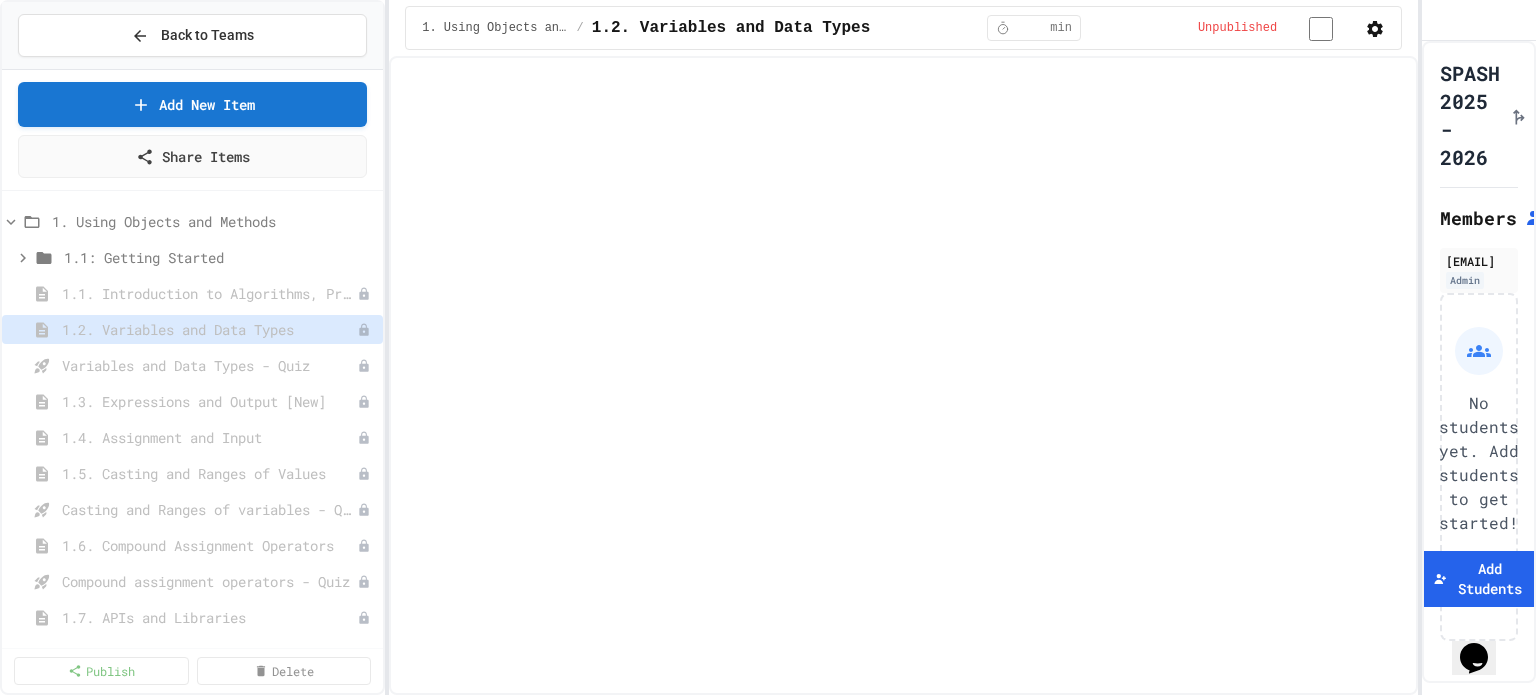select on "***" 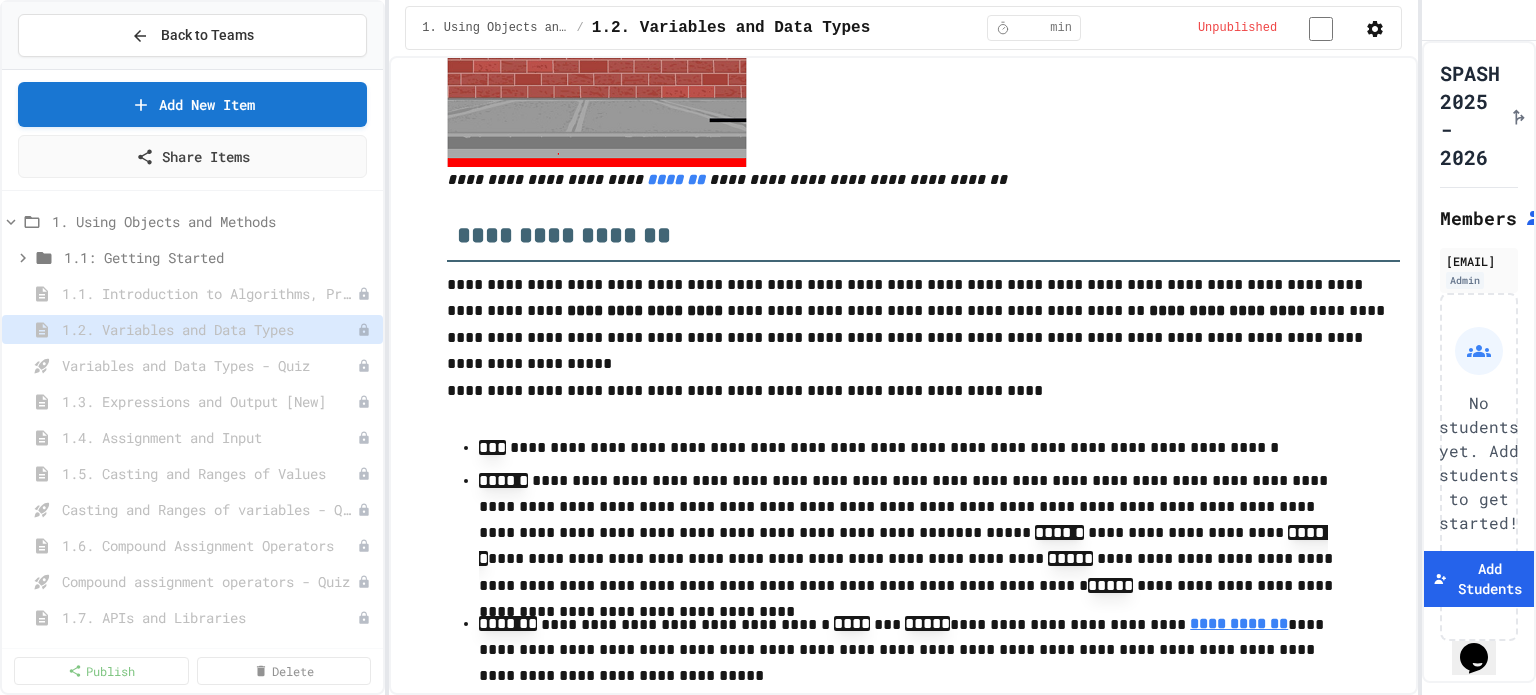 scroll, scrollTop: 1600, scrollLeft: 0, axis: vertical 